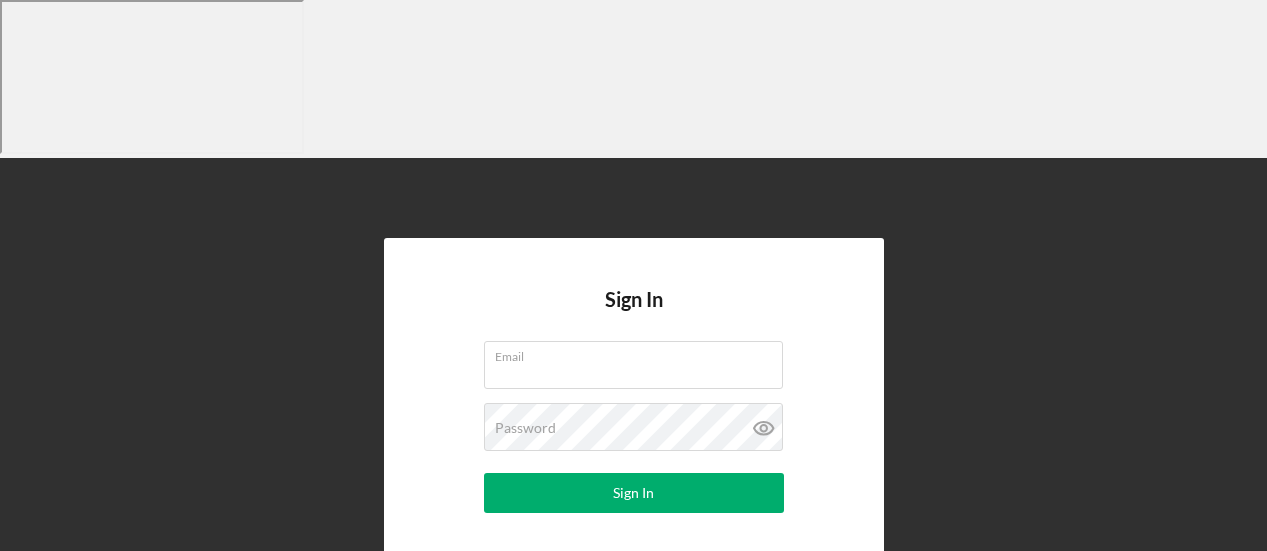scroll, scrollTop: 0, scrollLeft: 0, axis: both 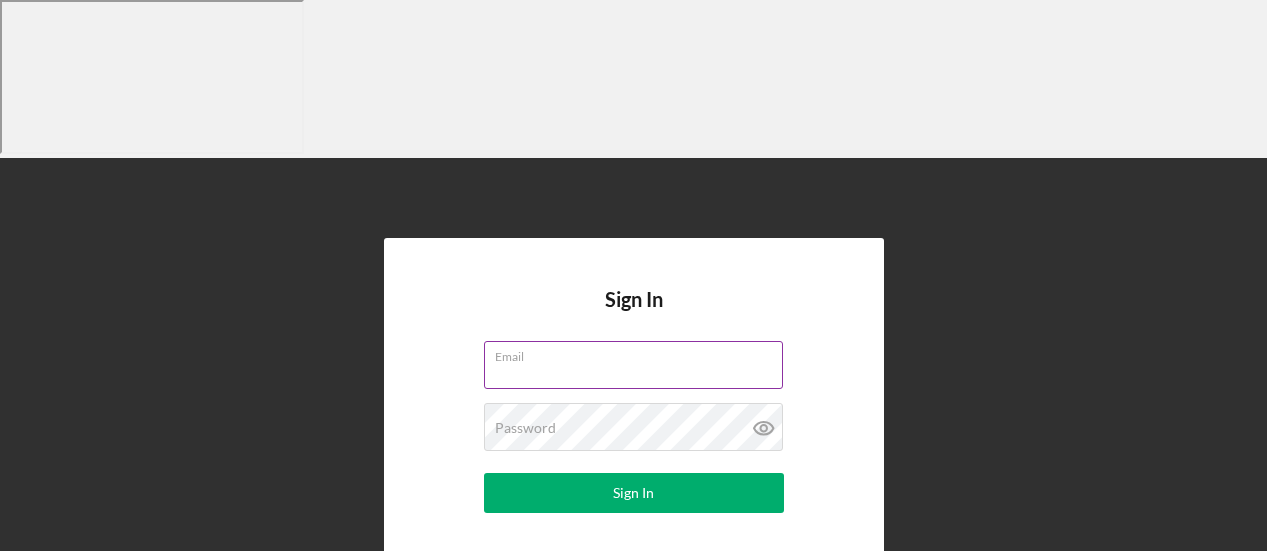 click on "Email" at bounding box center (633, 365) 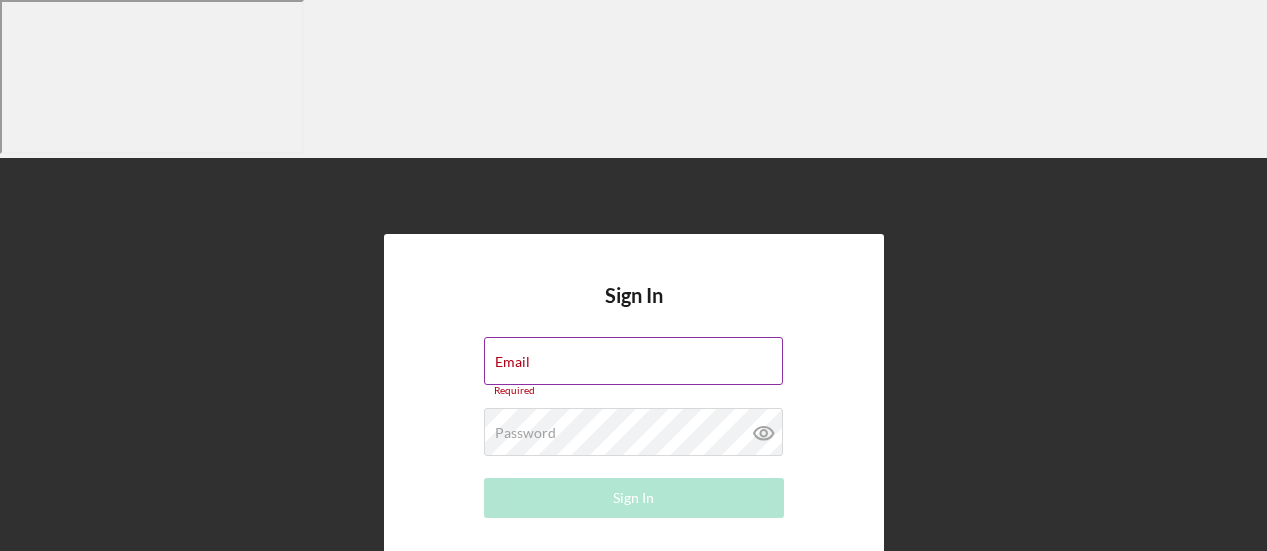 type on "[PERSON_NAME][EMAIL_ADDRESS][DOMAIN_NAME]" 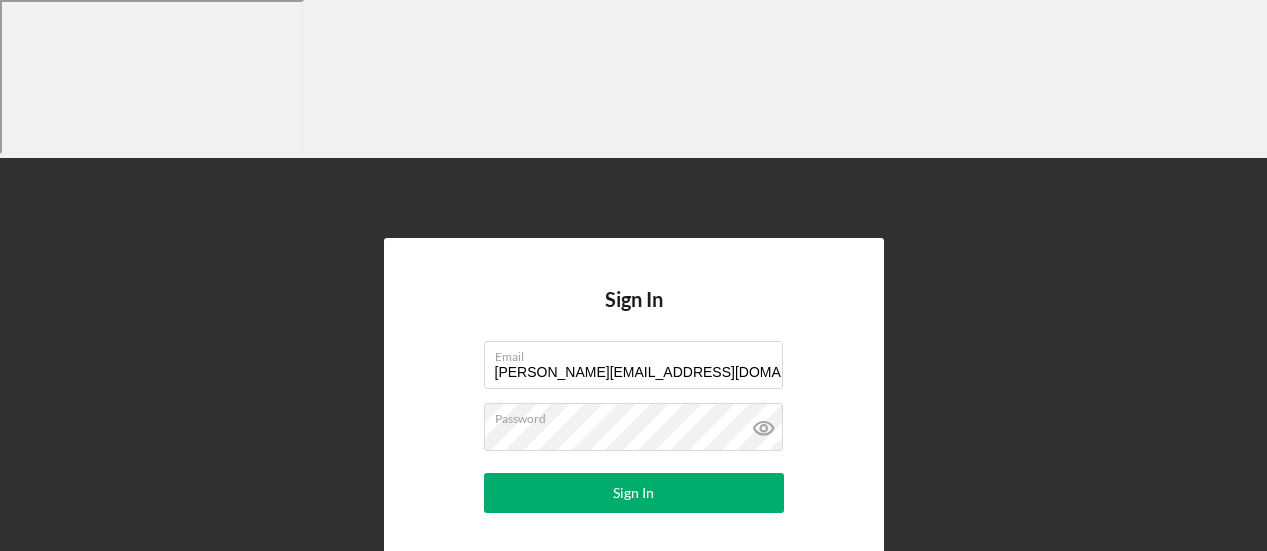 click on "Email [PERSON_NAME][EMAIL_ADDRESS][DOMAIN_NAME] Password Sign In Forgot Password?" at bounding box center [634, 455] 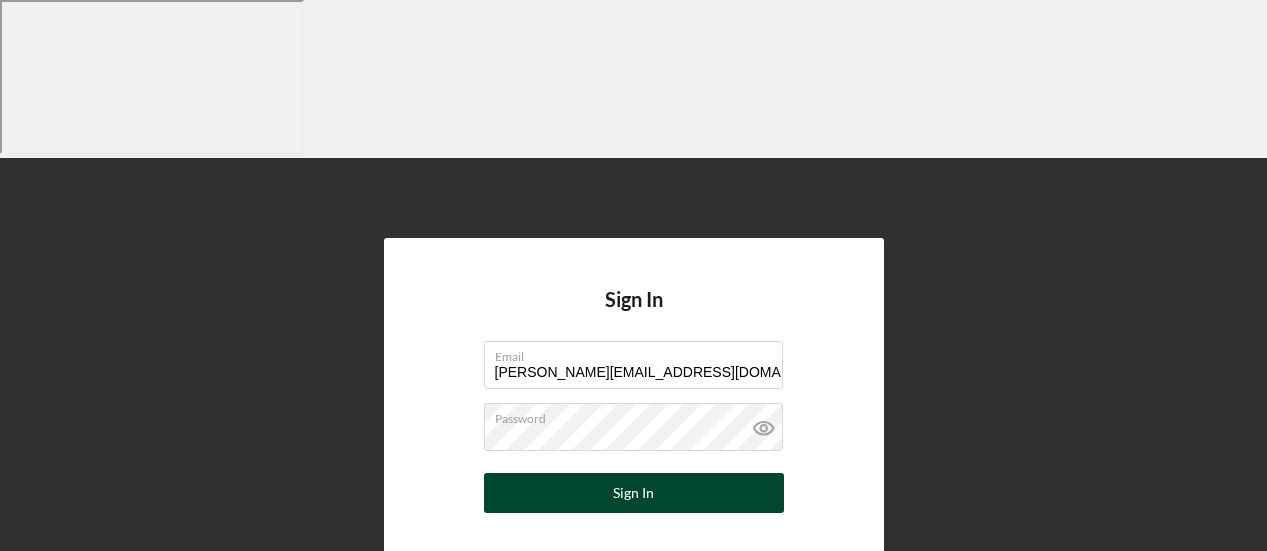 click on "Sign In" at bounding box center (634, 493) 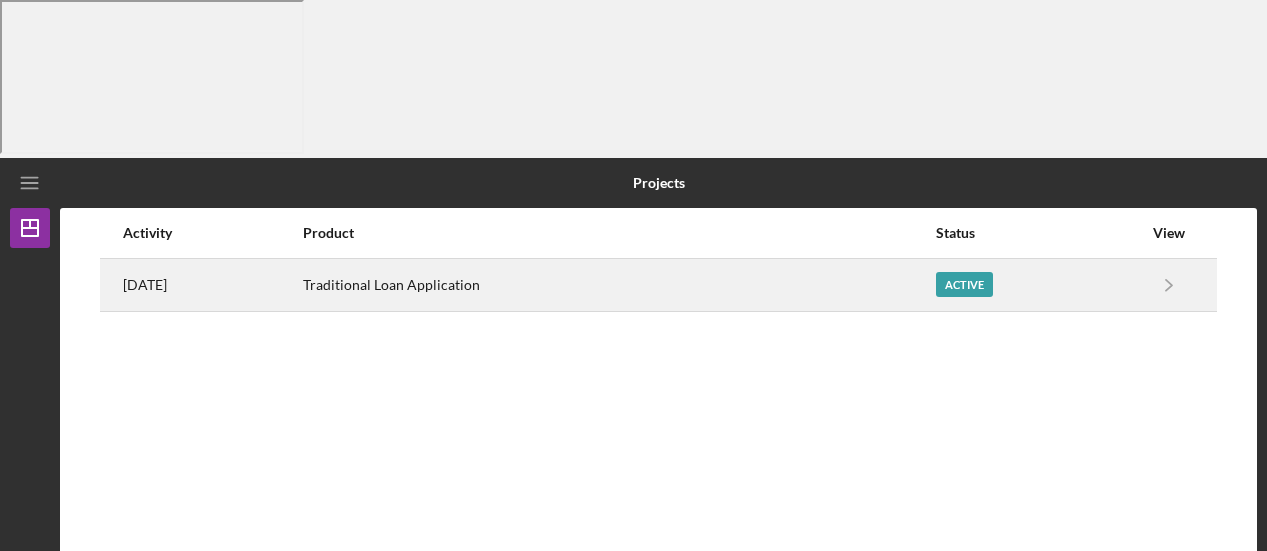 click on "[DATE]" at bounding box center (212, 285) 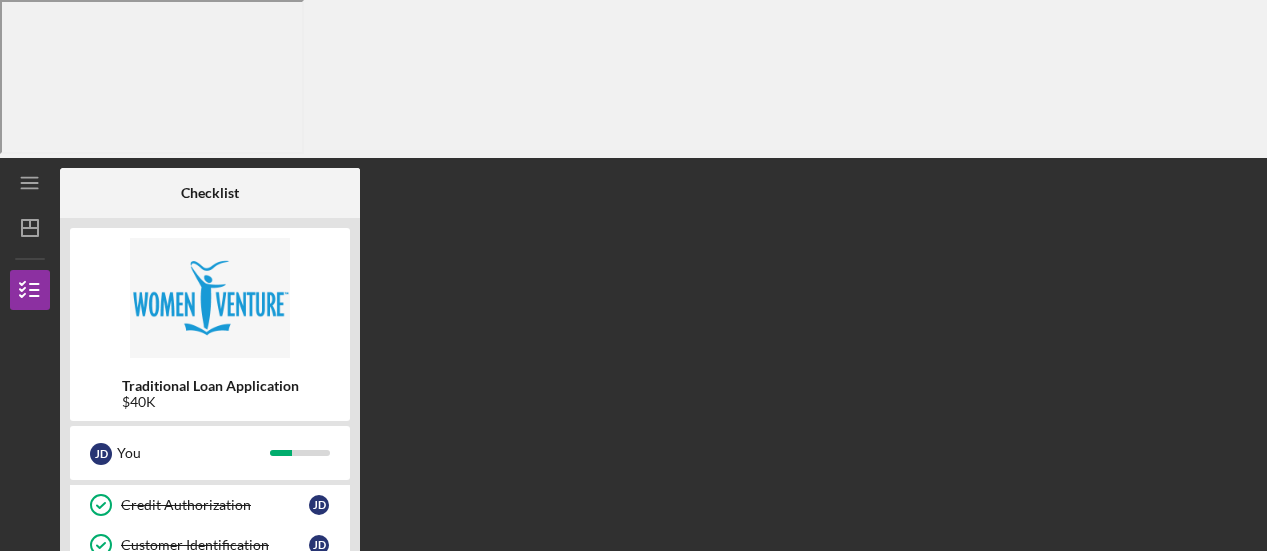 scroll, scrollTop: 184, scrollLeft: 0, axis: vertical 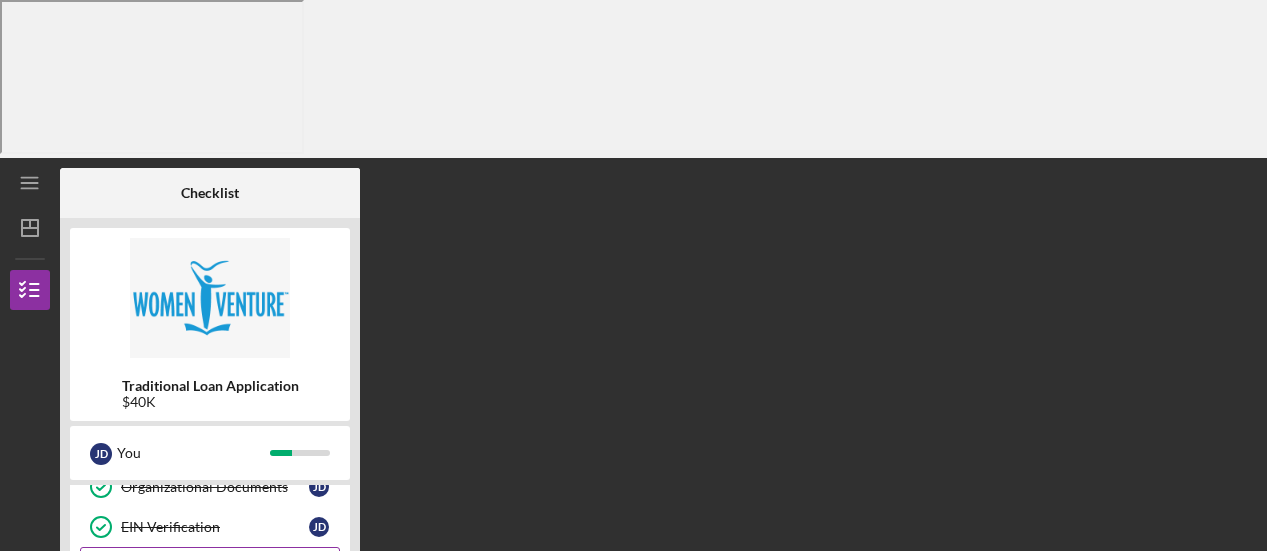 click on "Eligibility status - Eligible" at bounding box center (215, 567) 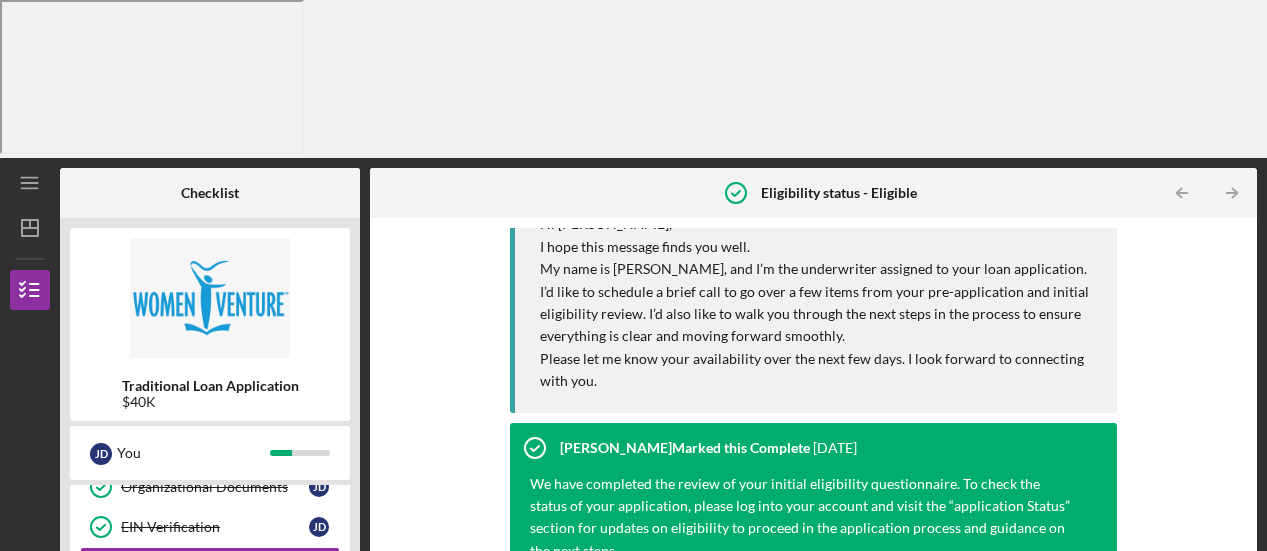 scroll, scrollTop: 162, scrollLeft: 0, axis: vertical 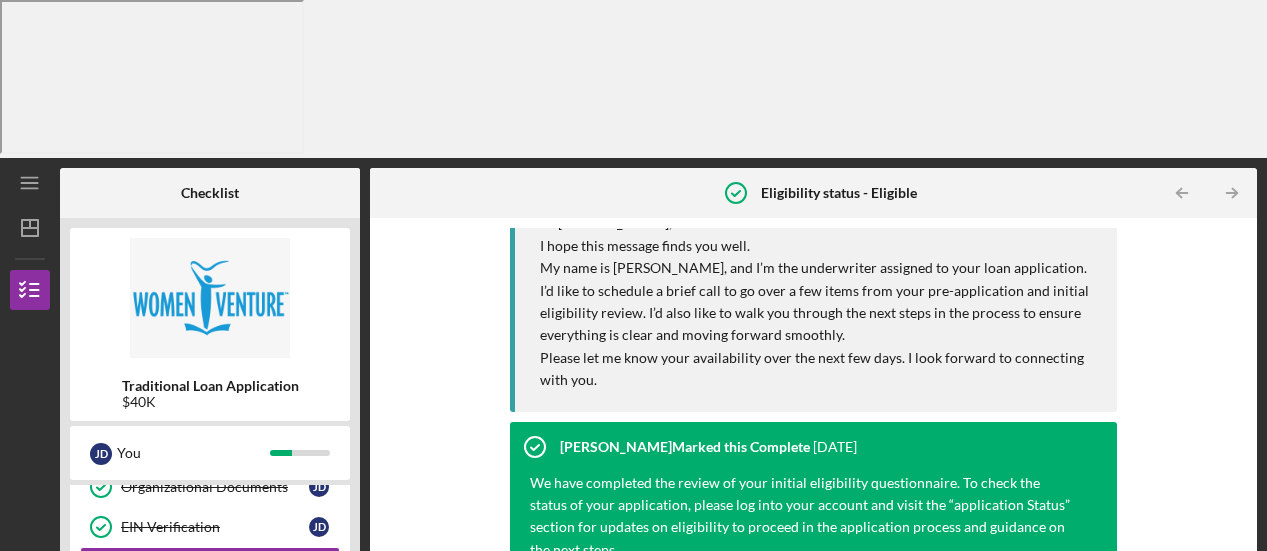 click on "Eligibility Confirmed" at bounding box center [215, 607] 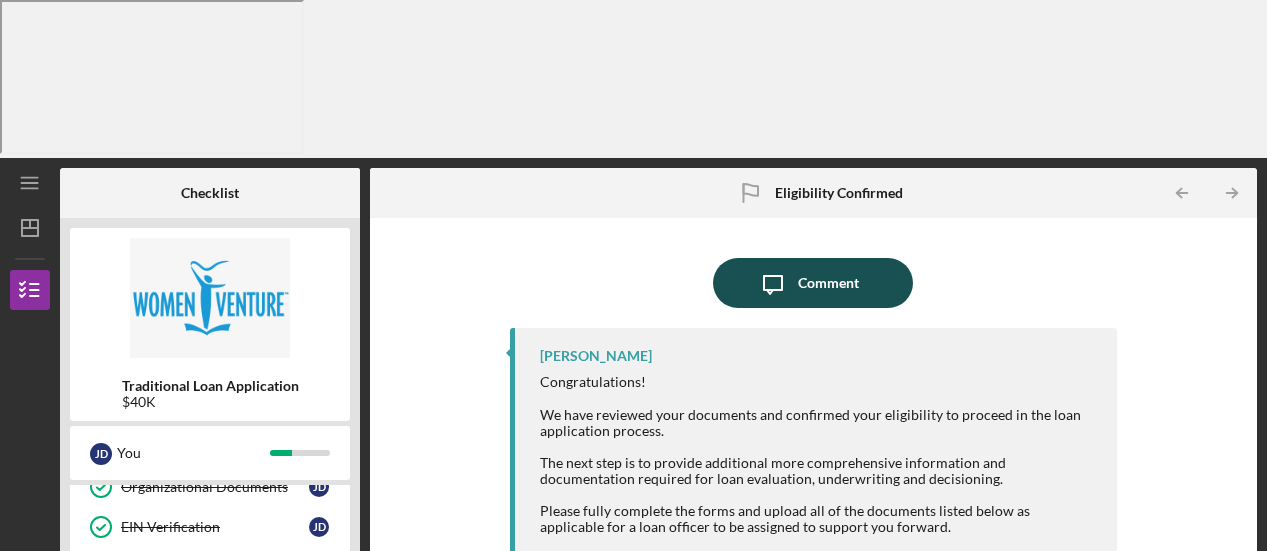 click on "Comment" at bounding box center (828, 283) 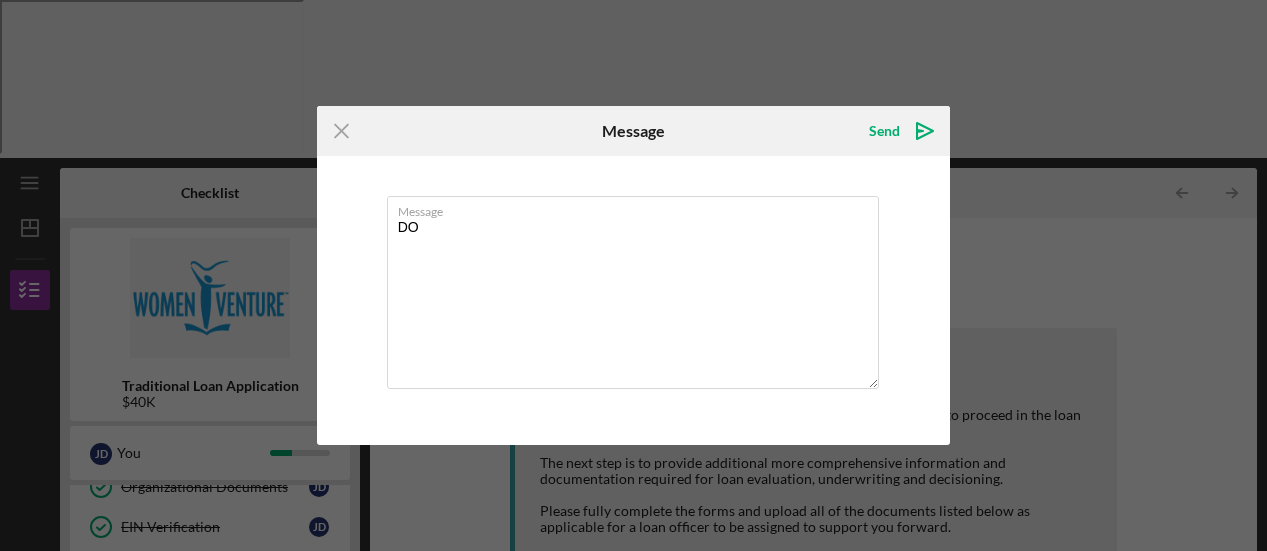 type on "D" 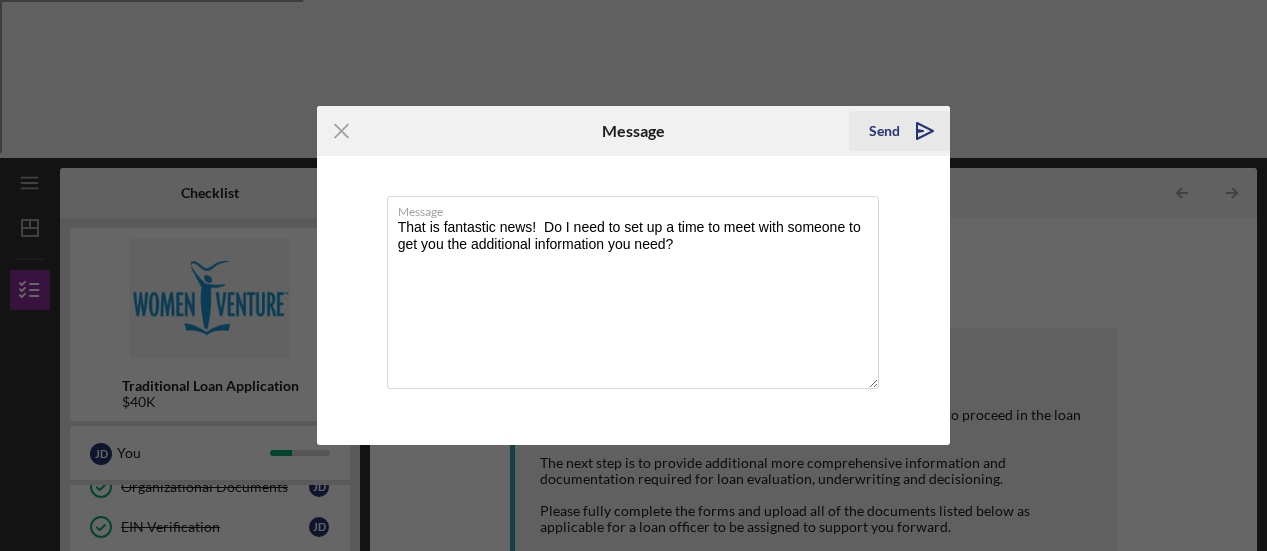 type on "That is fantastic news!  Do I need to set up a time to meet with someone to get you the additional information you need?" 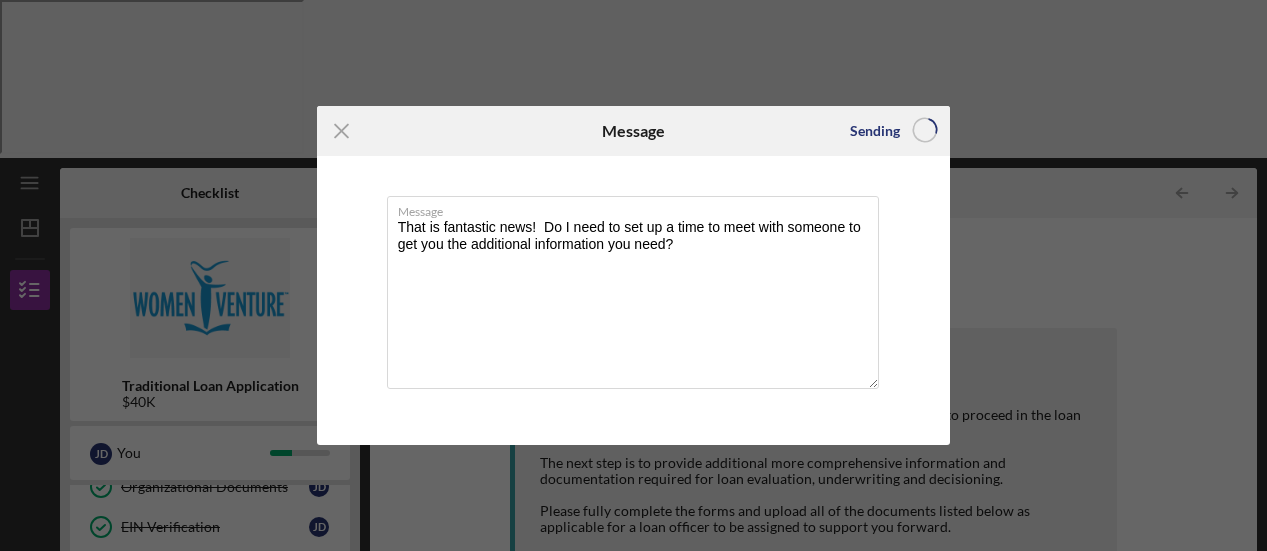 type 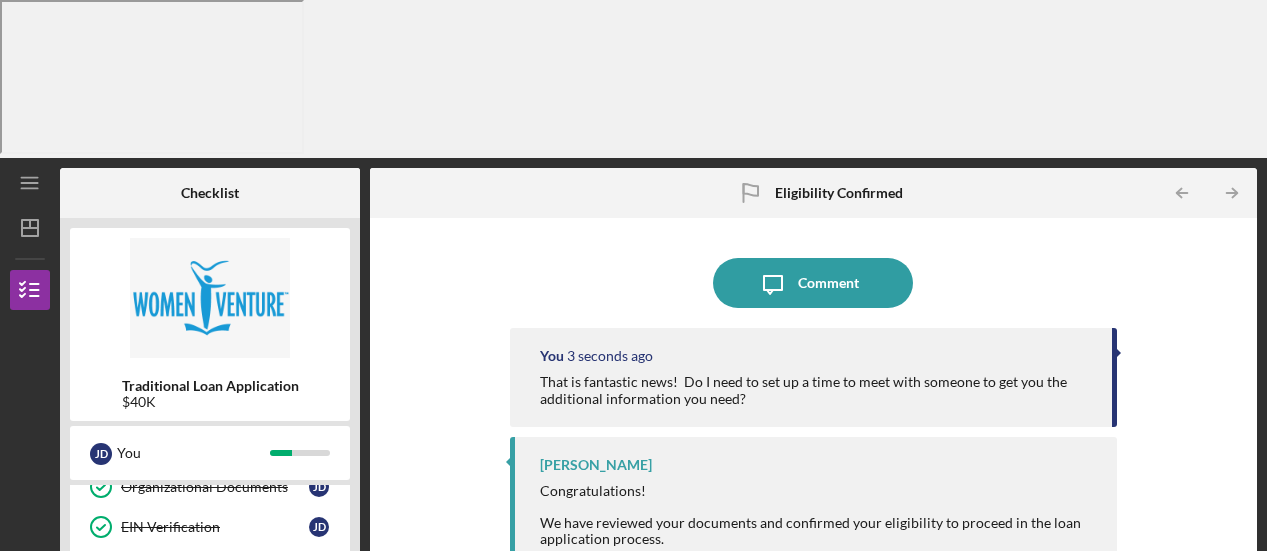 click on "Loan Processing & Documentation Requirements" at bounding box center [217, 660] 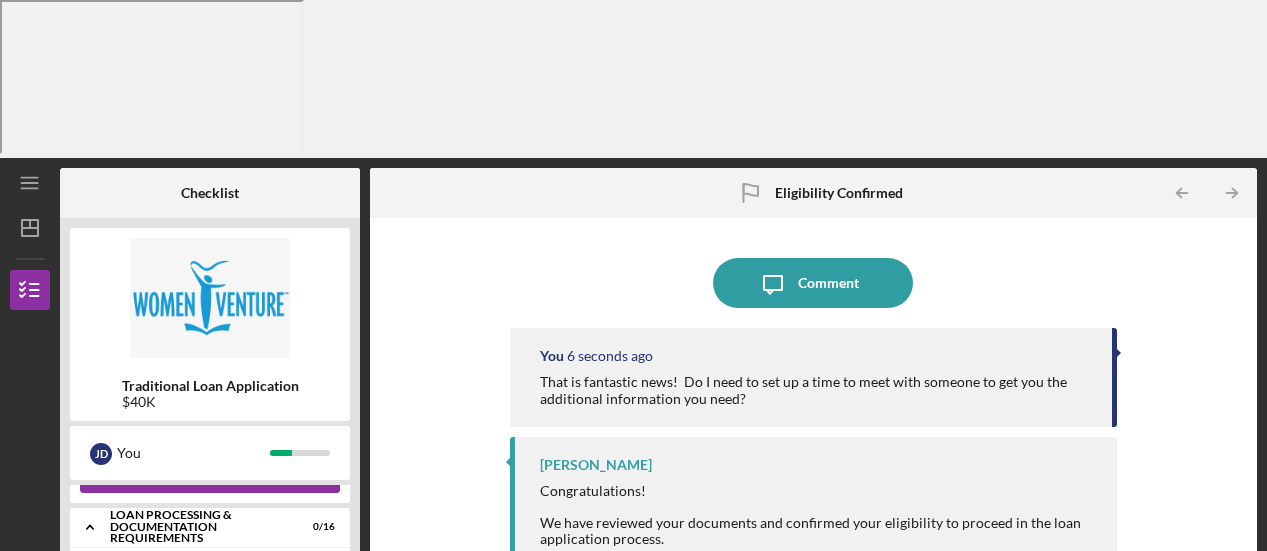 scroll, scrollTop: 309, scrollLeft: 0, axis: vertical 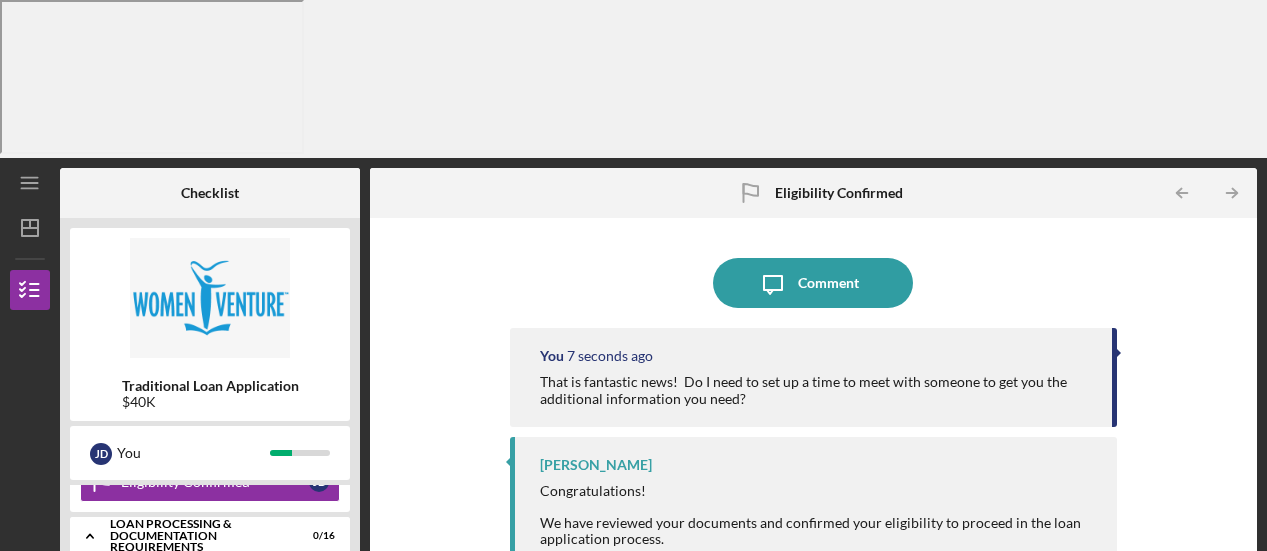 click on "Personal and Household Expenses" at bounding box center (215, 577) 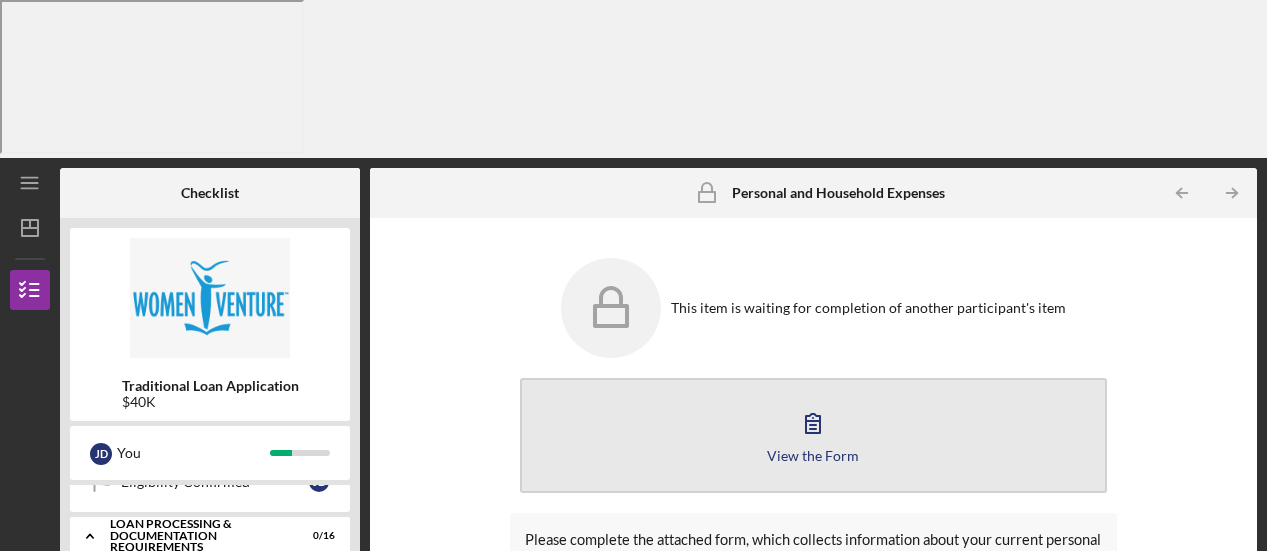 scroll, scrollTop: 72, scrollLeft: 0, axis: vertical 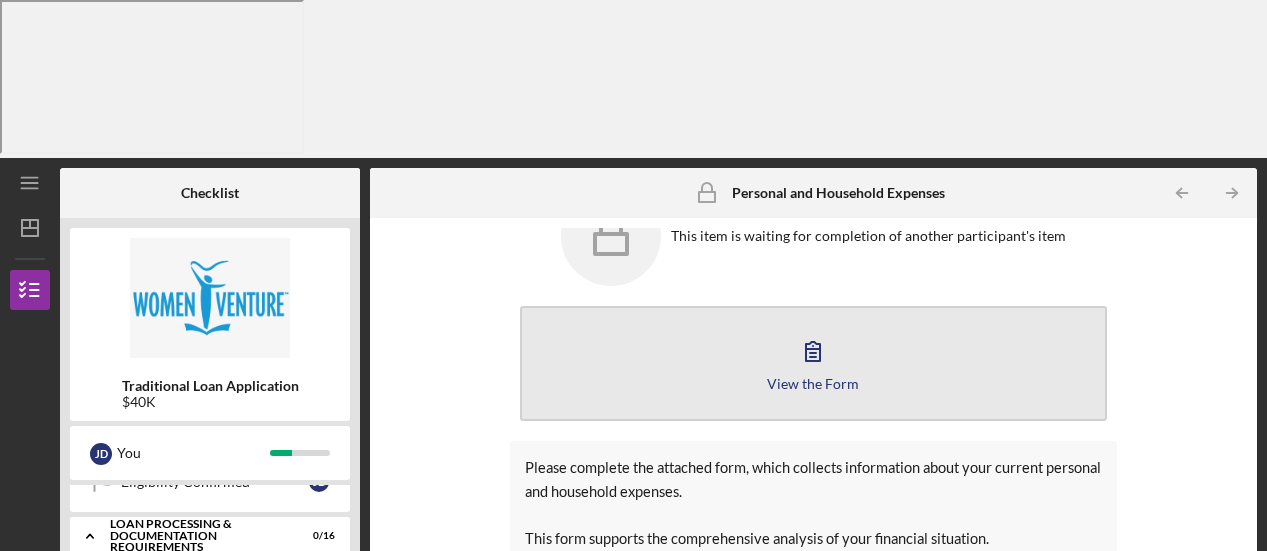 click 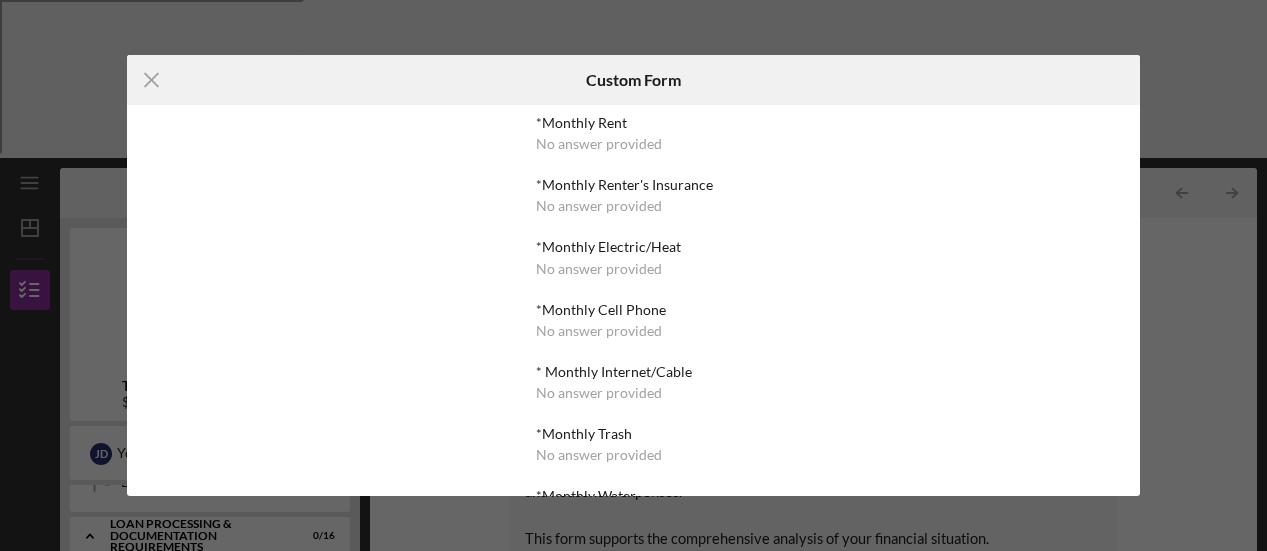 scroll, scrollTop: 0, scrollLeft: 0, axis: both 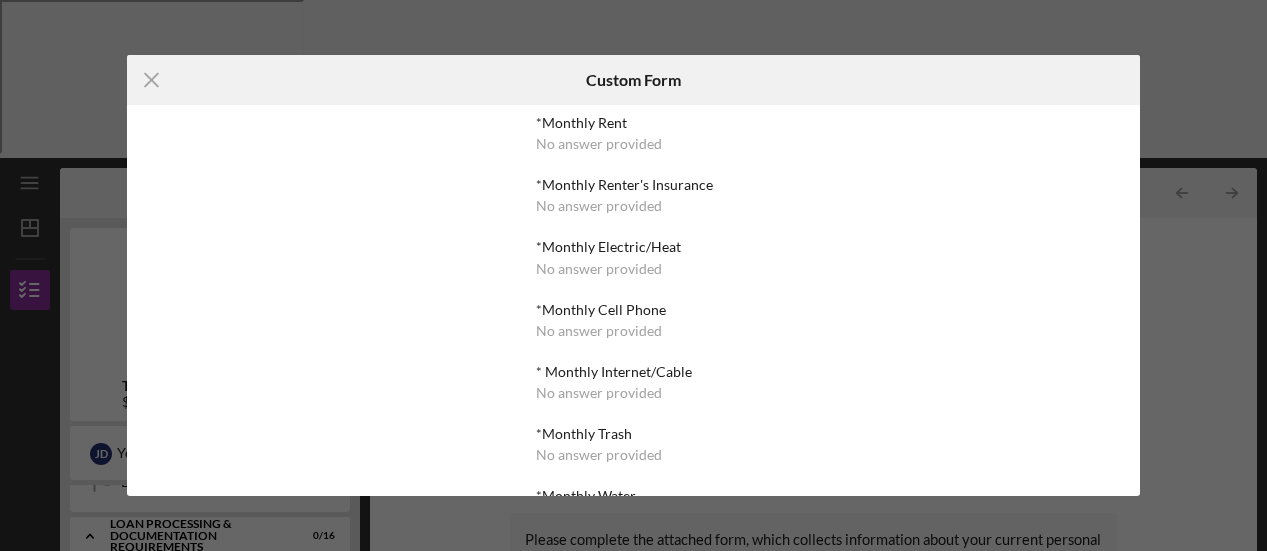 click on "No answer provided" at bounding box center [599, 144] 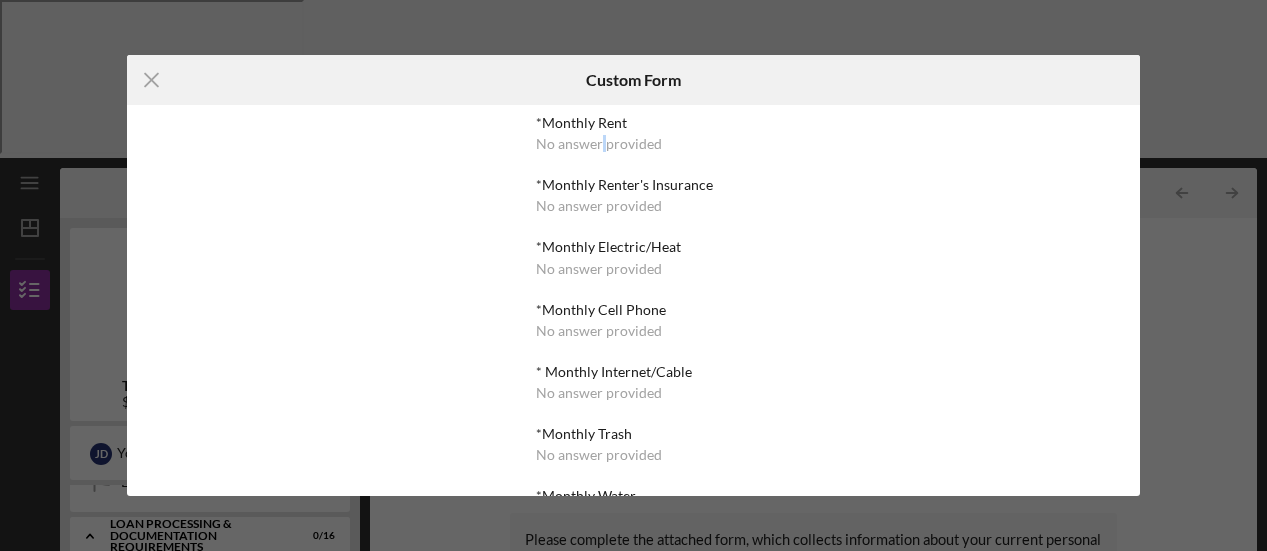 click on "No answer provided" at bounding box center [599, 144] 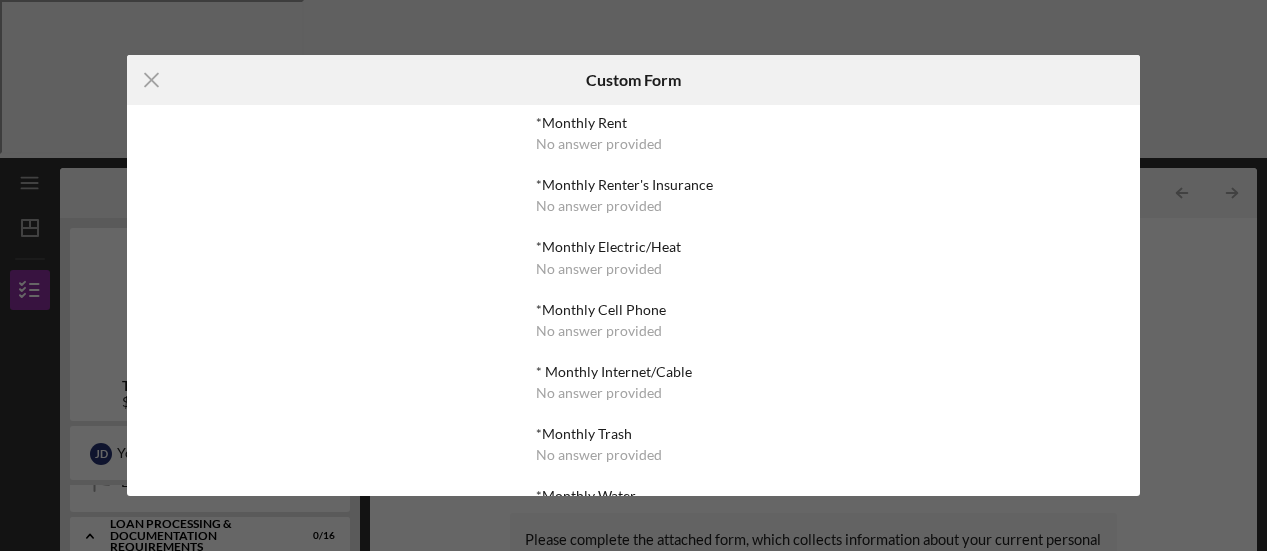 click on "*Monthly Rent" at bounding box center [633, 123] 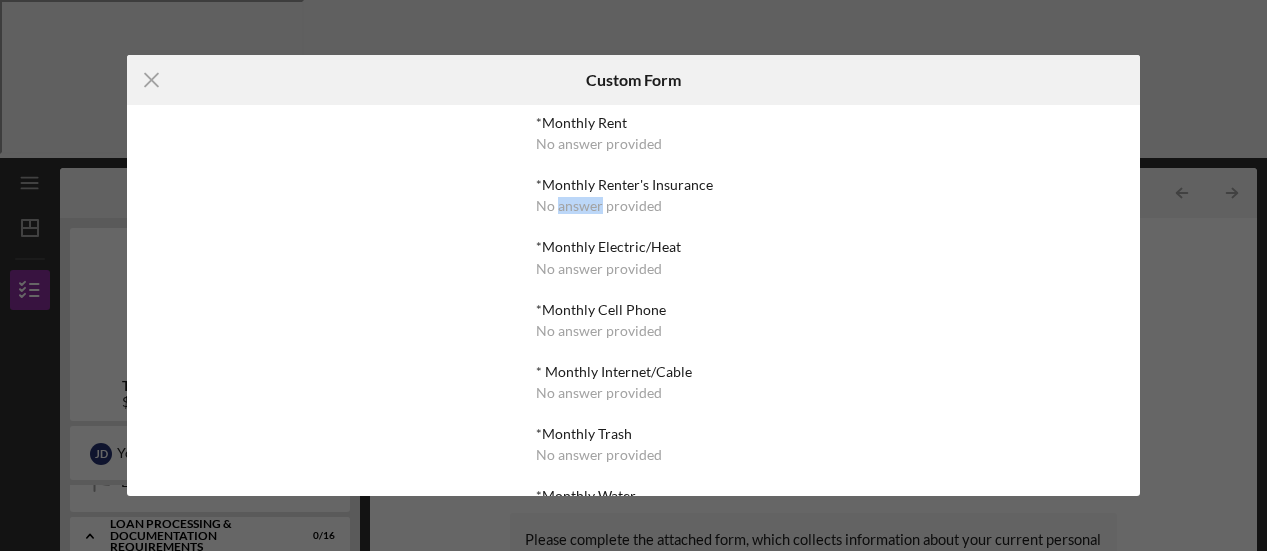 click on "No answer provided" at bounding box center [599, 206] 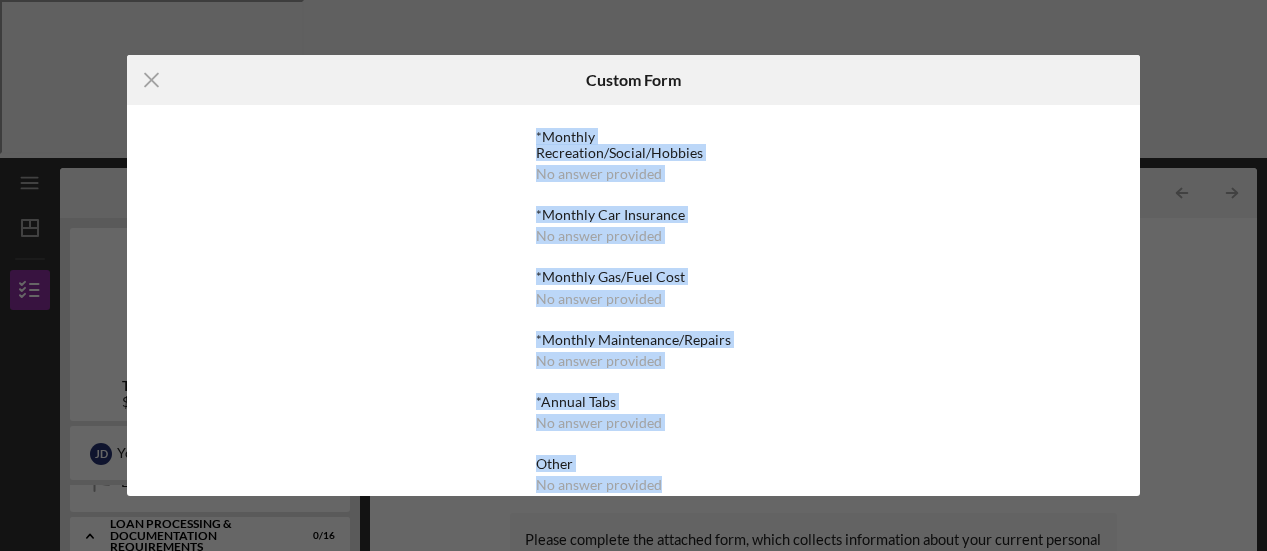 scroll, scrollTop: 948, scrollLeft: 0, axis: vertical 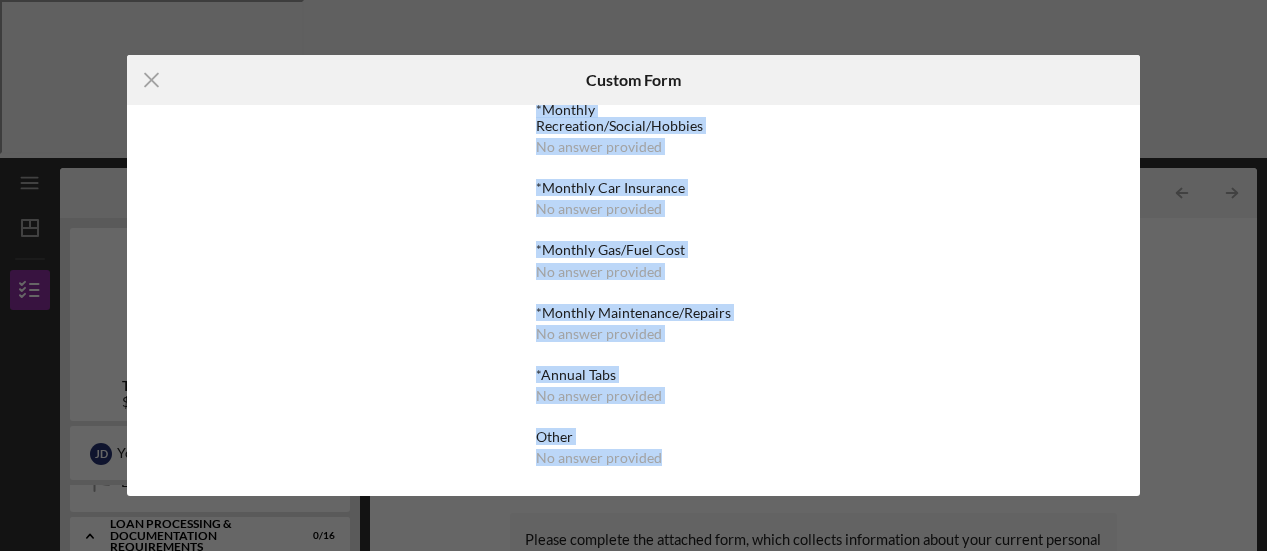 drag, startPoint x: 535, startPoint y: 120, endPoint x: 611, endPoint y: 532, distance: 418.95108 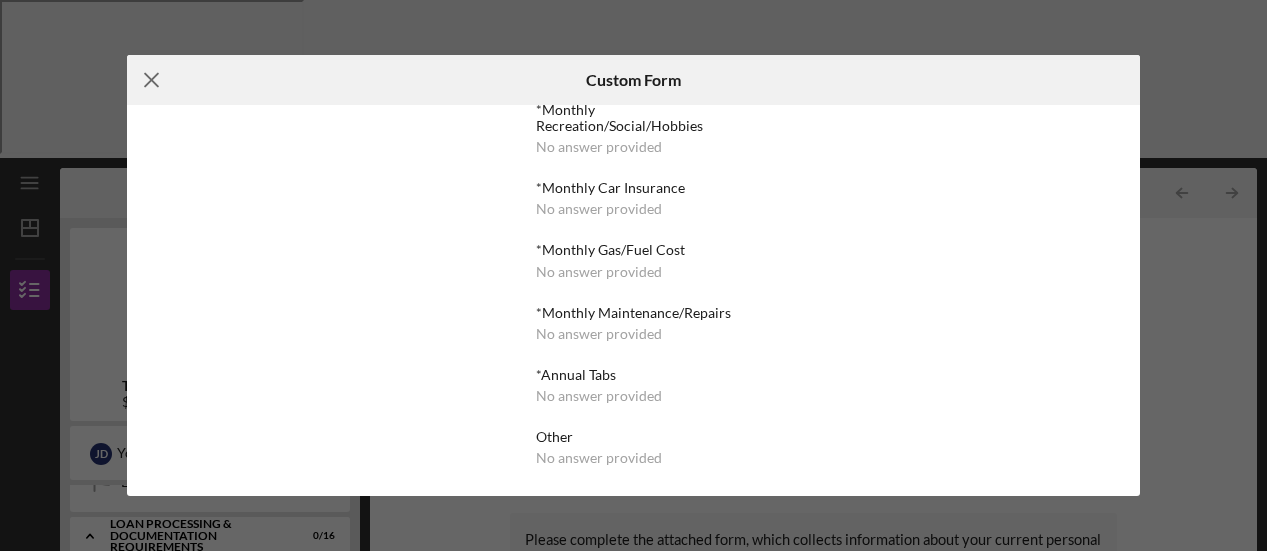 click on "Icon/Menu Close" 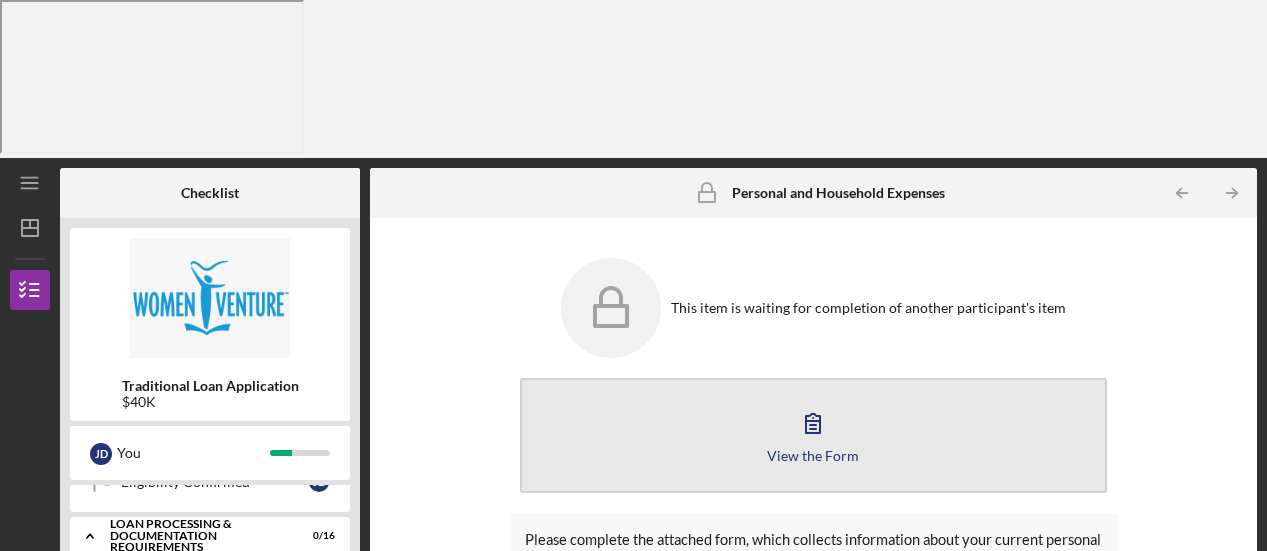 scroll, scrollTop: 72, scrollLeft: 0, axis: vertical 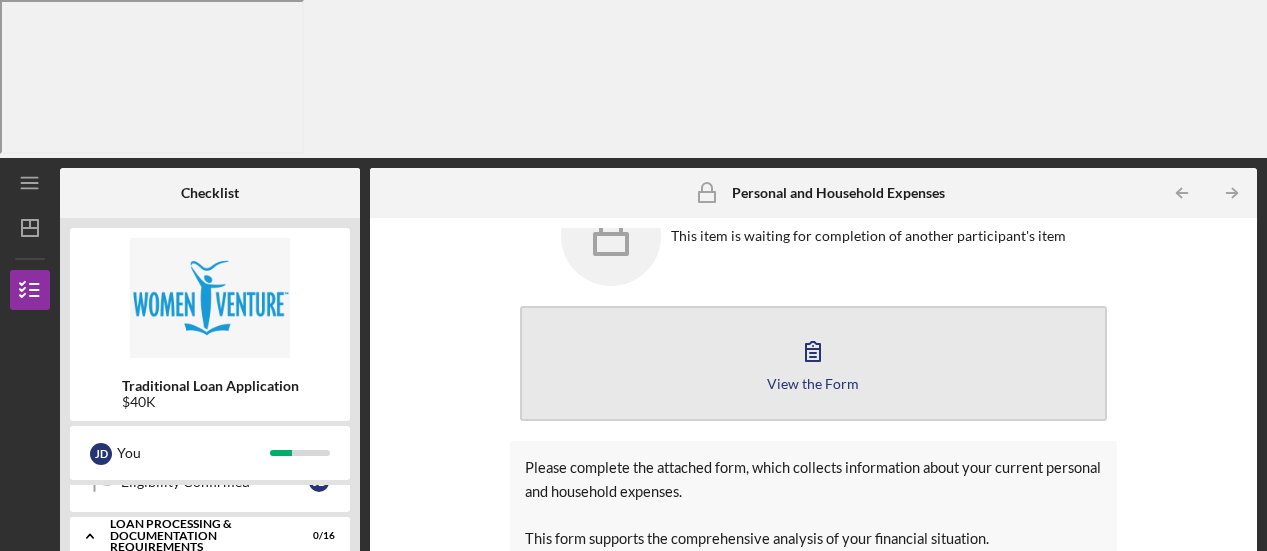 click 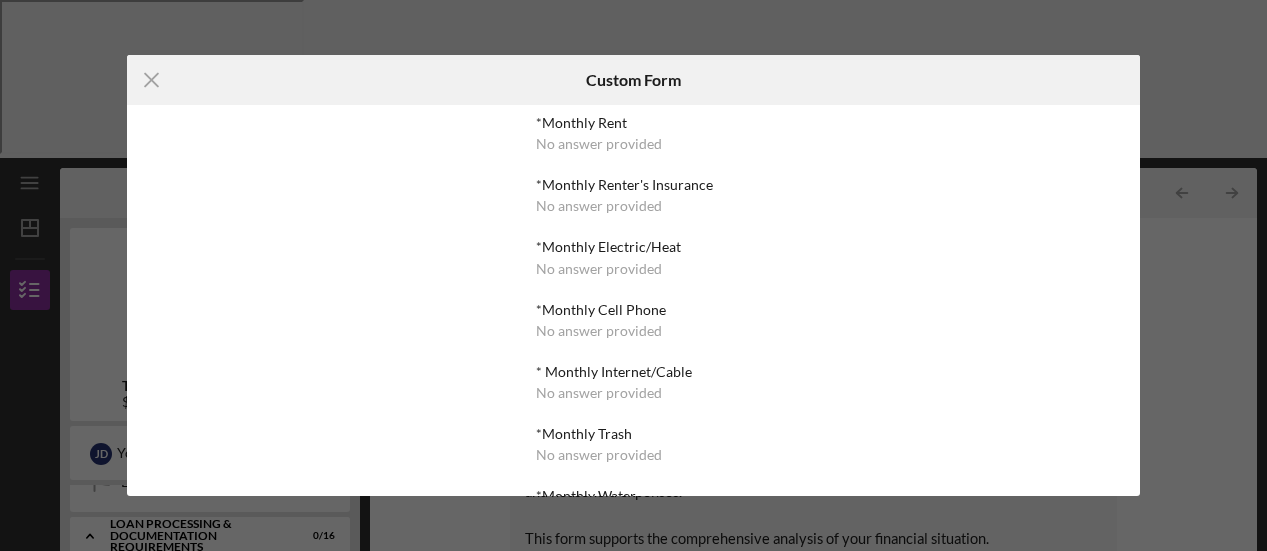 scroll, scrollTop: 0, scrollLeft: 0, axis: both 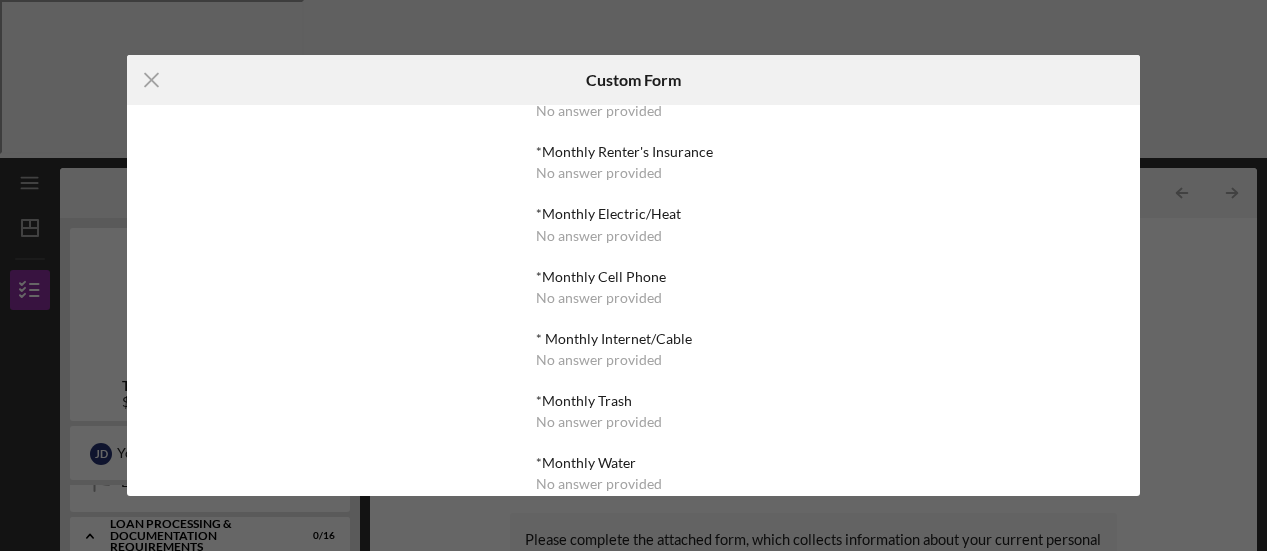 click on "*Monthly Rent No answer provided *Monthly Renter's Insurance No answer provided *Monthly Electric/Heat No answer provided *Monthly Cell Phone No answer provided * Monthly Internet/Cable No answer provided *Monthly Trash No answer provided *Monthly Water No answer provided * Monthly Food at Home No answer provided *Monthly Food away from Home No answer provided *Monthly Personal Care No answer provided *Monthly Health Insurance No answer provided *Monthly Medications/Prescriptions No answer provided *Monthly Medical/Dental out of pocket No answer provided *Monthly Childcare No answer provided *Monthly Recreation/Social/Hobbies No answer provided *Monthly Car Insurance No answer provided *Monthly Gas/Fuel Cost No answer provided *Monthly Maintenance/Repairs  No answer provided *Annual Tabs No answer provided Other  No answer provided" at bounding box center (633, 723) 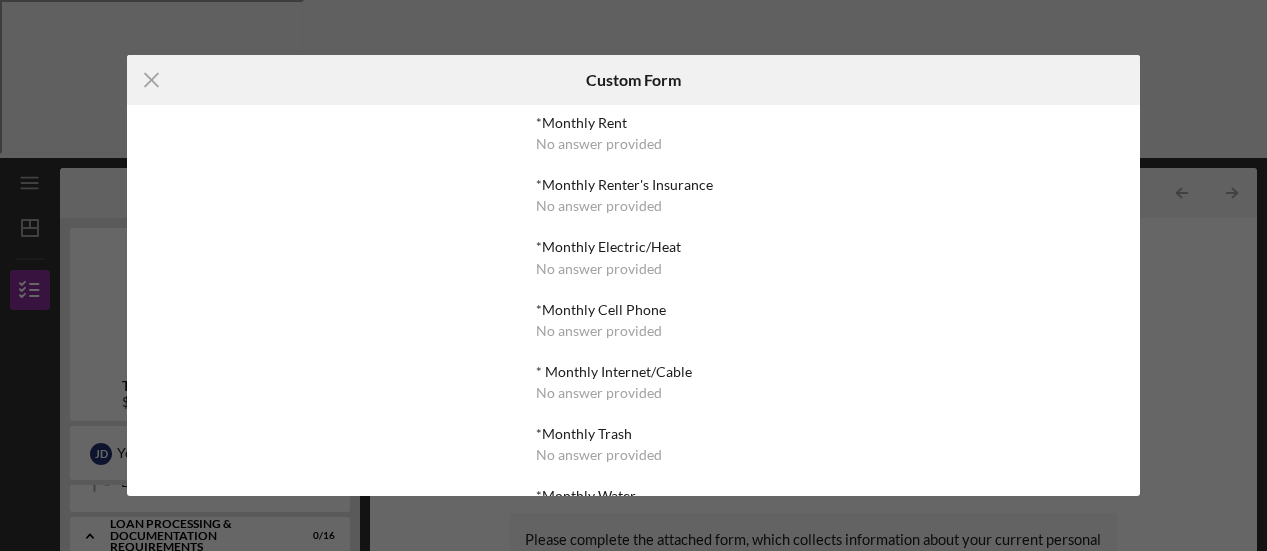 click on "*Monthly Rent No answer provided *Monthly Renter's Insurance No answer provided *Monthly Electric/Heat No answer provided *Monthly Cell Phone No answer provided * Monthly Internet/Cable No answer provided *Monthly Trash No answer provided *Monthly Water No answer provided * Monthly Food at Home No answer provided *Monthly Food away from Home No answer provided *Monthly Personal Care No answer provided *Monthly Health Insurance No answer provided *Monthly Medications/Prescriptions No answer provided *Monthly Medical/Dental out of pocket No answer provided *Monthly Childcare No answer provided *Monthly Recreation/Social/Hobbies No answer provided *Monthly Car Insurance No answer provided *Monthly Gas/Fuel Cost No answer provided *Monthly Maintenance/Repairs  No answer provided *Annual Tabs No answer provided Other  No answer provided" at bounding box center (633, 756) 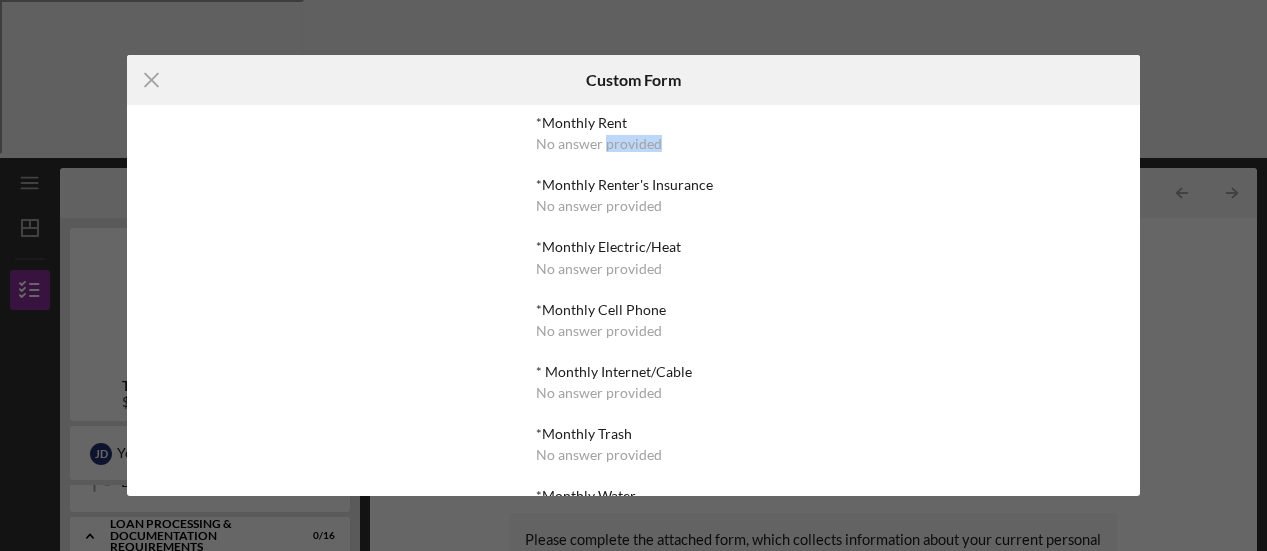 click on "No answer provided" at bounding box center [599, 144] 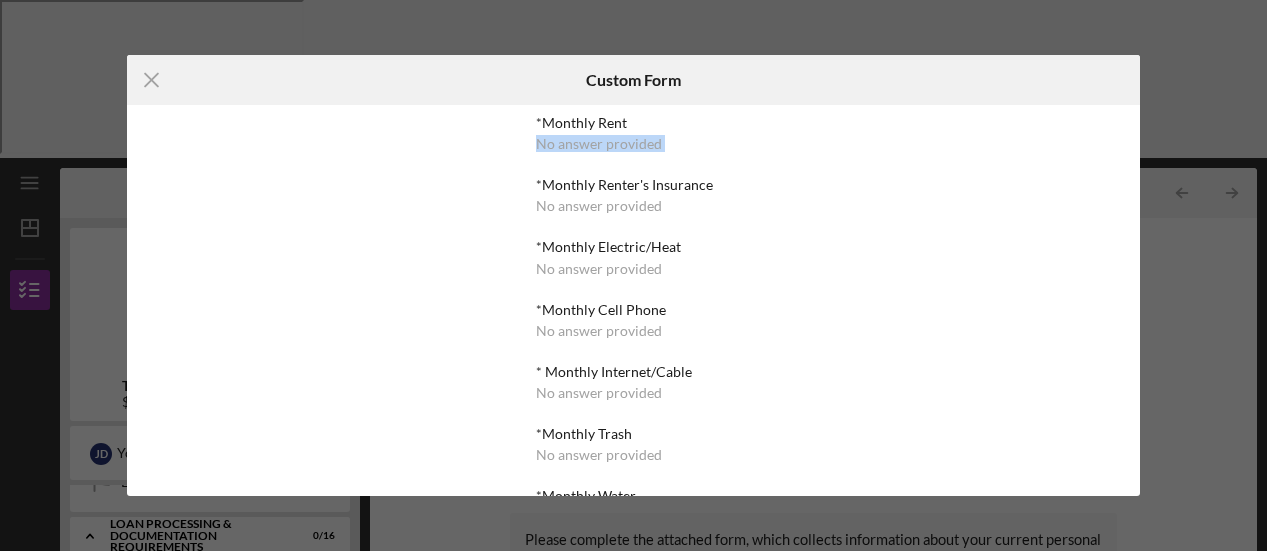 click on "No answer provided" at bounding box center [599, 144] 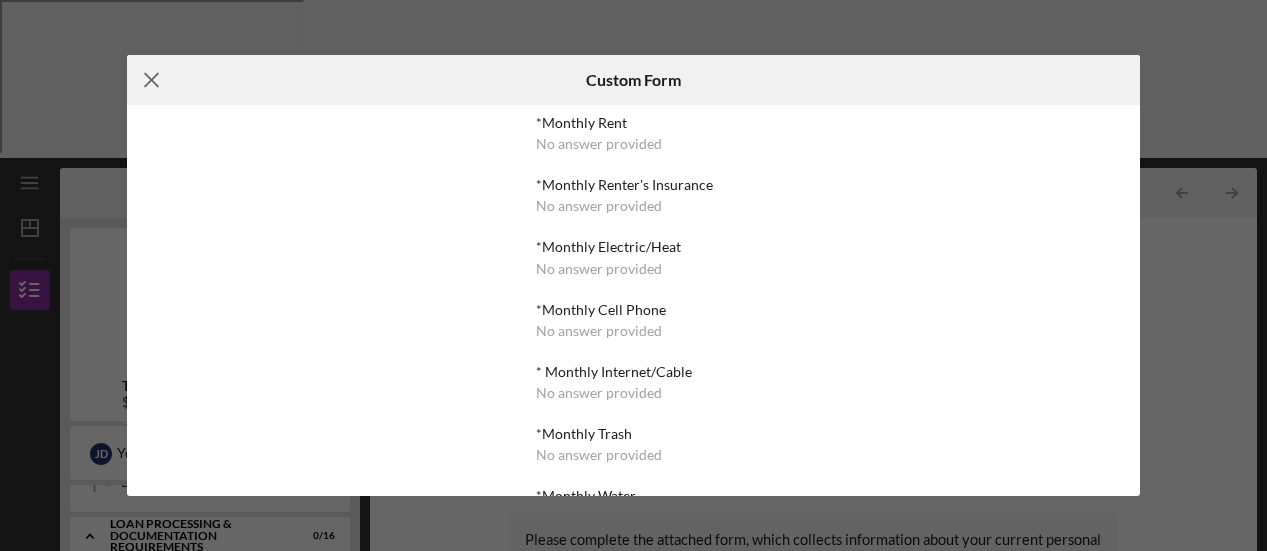 click on "Icon/Menu Close" 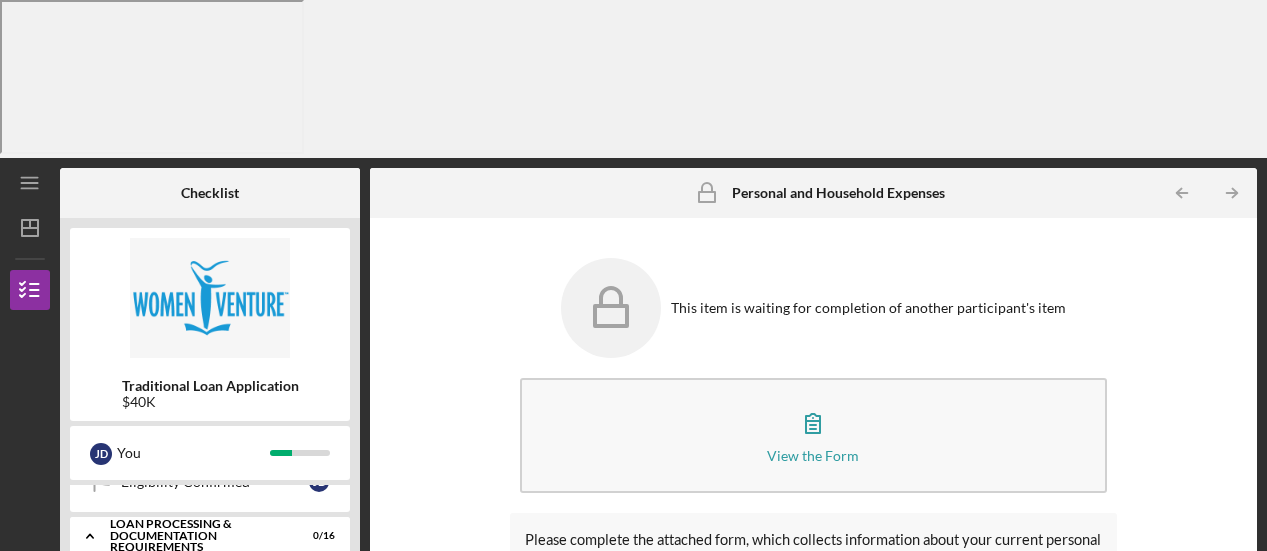 click on "Applicant Income" at bounding box center [215, 618] 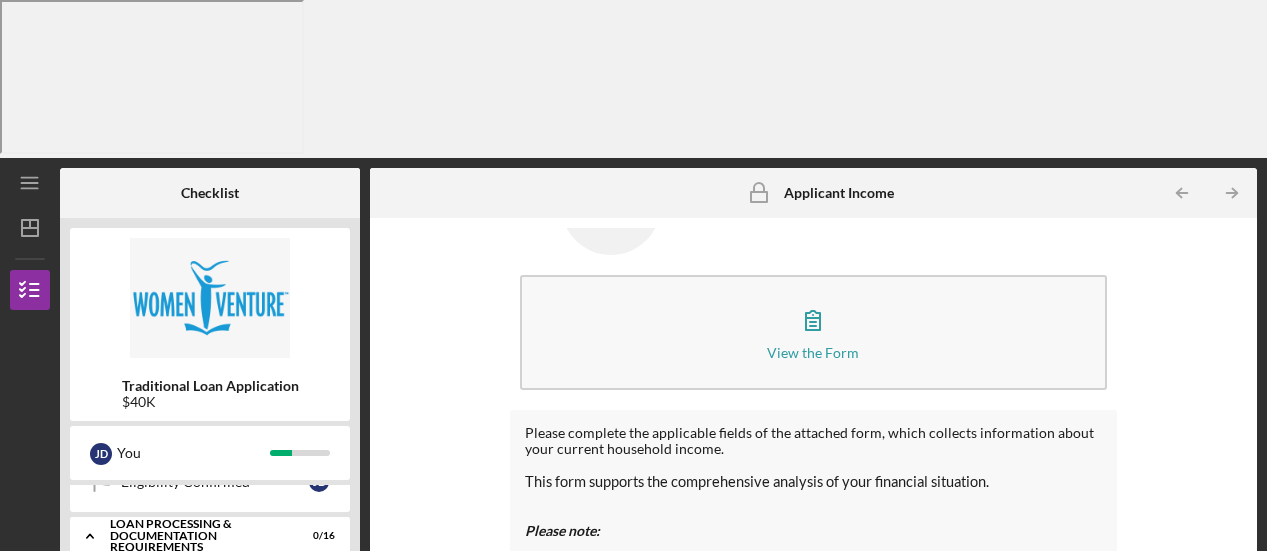 scroll, scrollTop: 111, scrollLeft: 0, axis: vertical 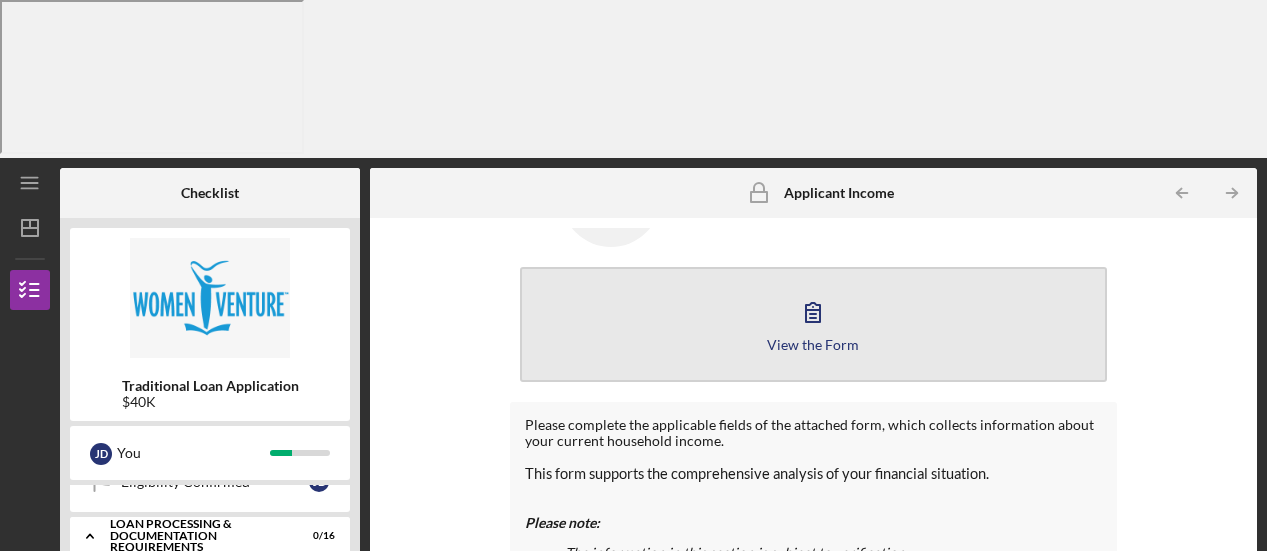 click on "View the Form" at bounding box center (813, 344) 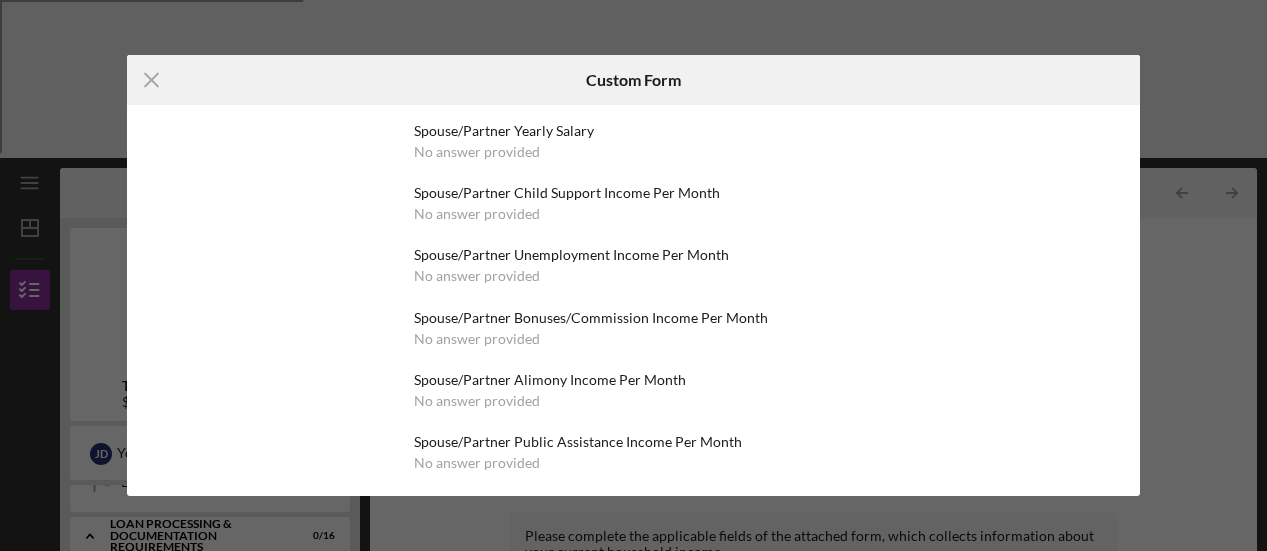 scroll, scrollTop: 918, scrollLeft: 0, axis: vertical 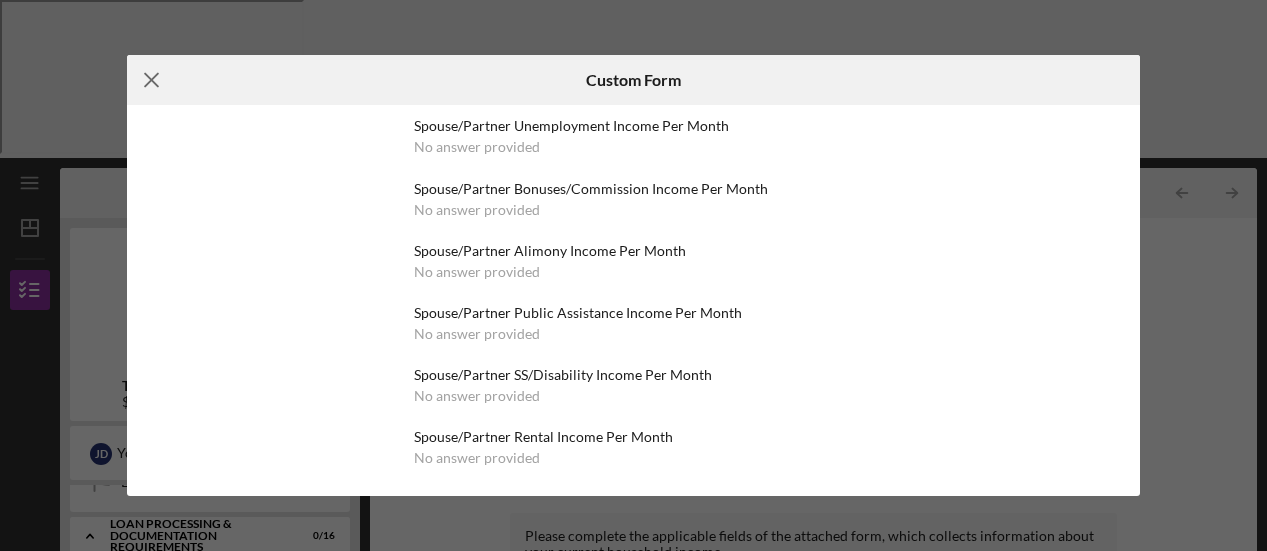 click 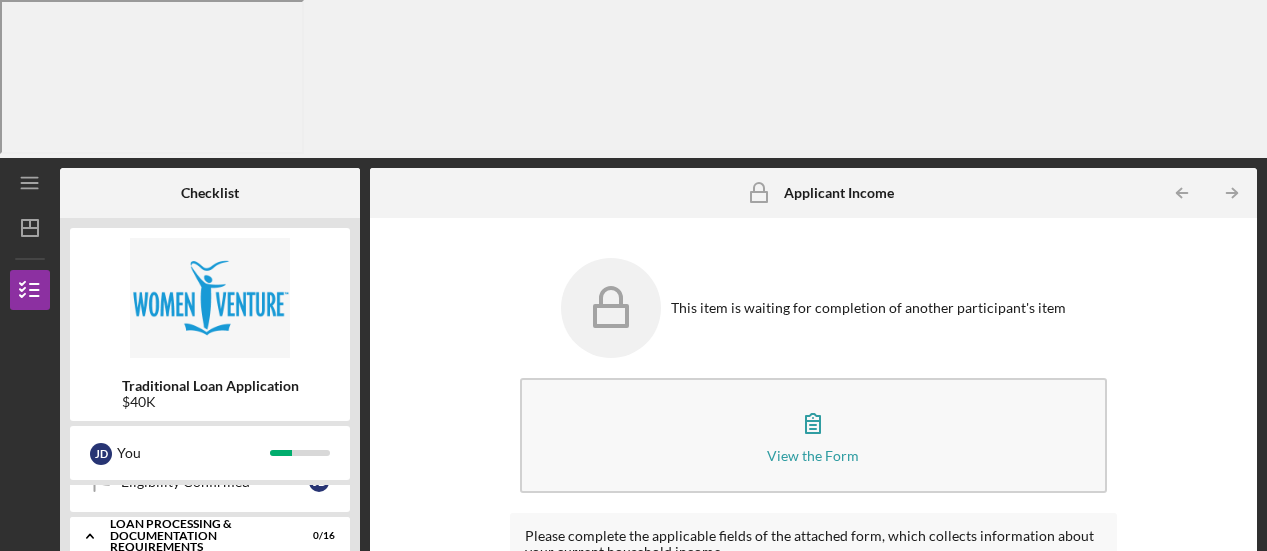 click on "W2's and Paystubs" at bounding box center [215, 658] 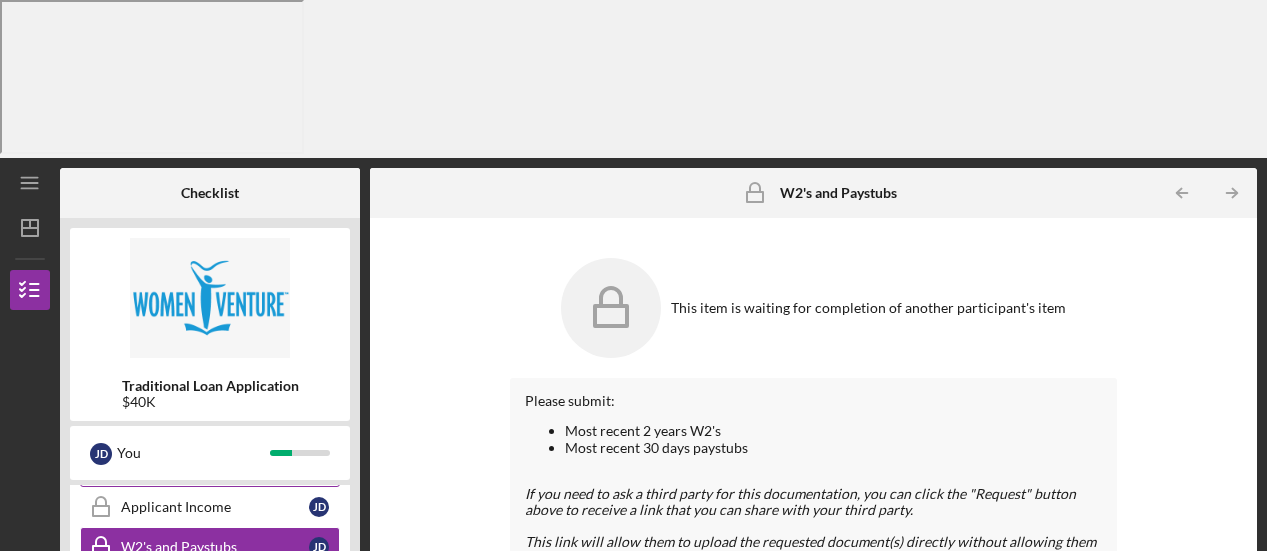 scroll, scrollTop: 427, scrollLeft: 0, axis: vertical 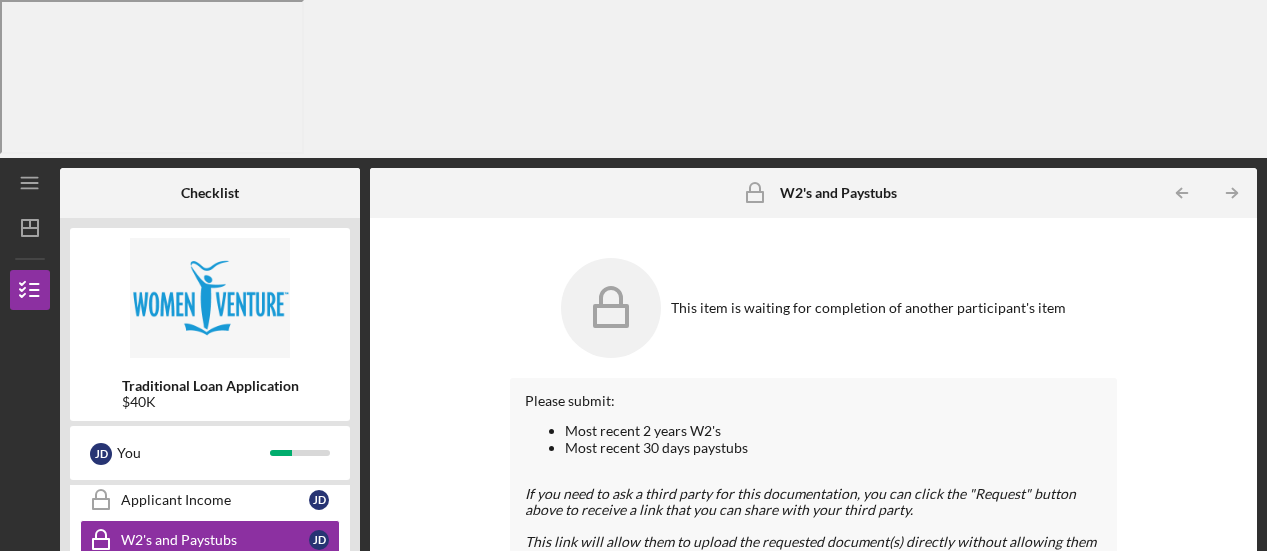 click on "Personal Tax Returns (2 Years)" at bounding box center [215, 580] 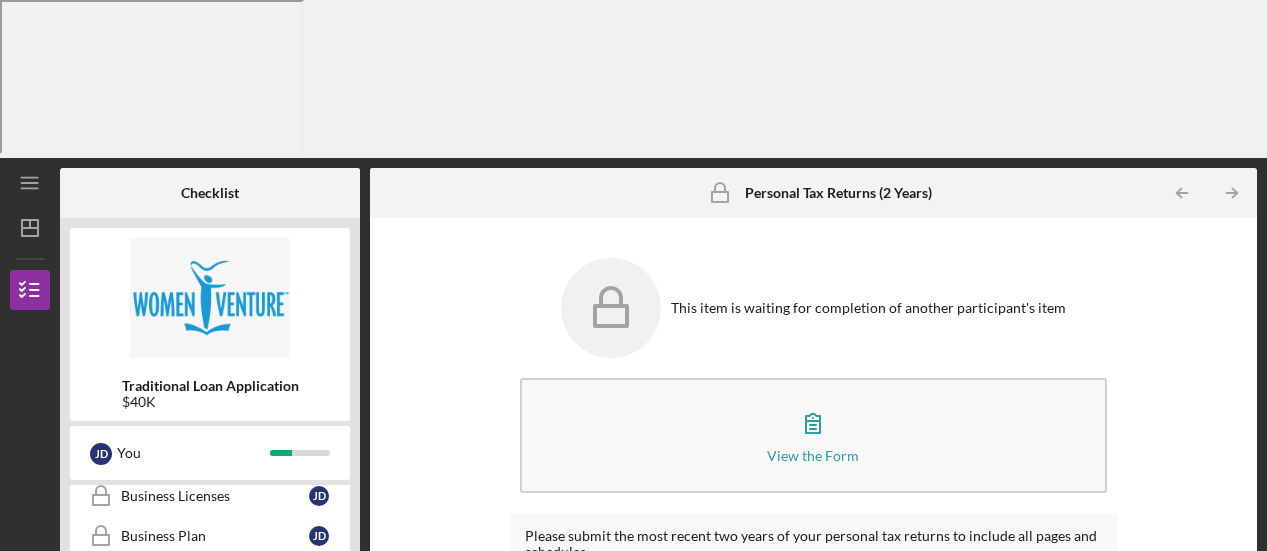 scroll, scrollTop: 927, scrollLeft: 0, axis: vertical 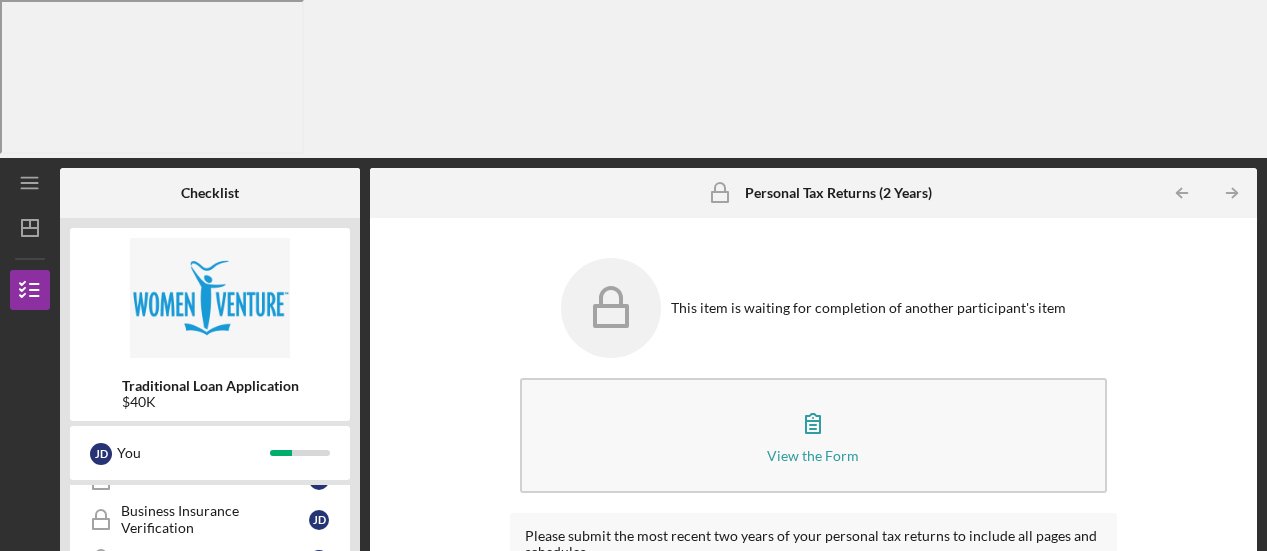 click on "Icon/Expander Decision 0 / 1" at bounding box center (210, 659) 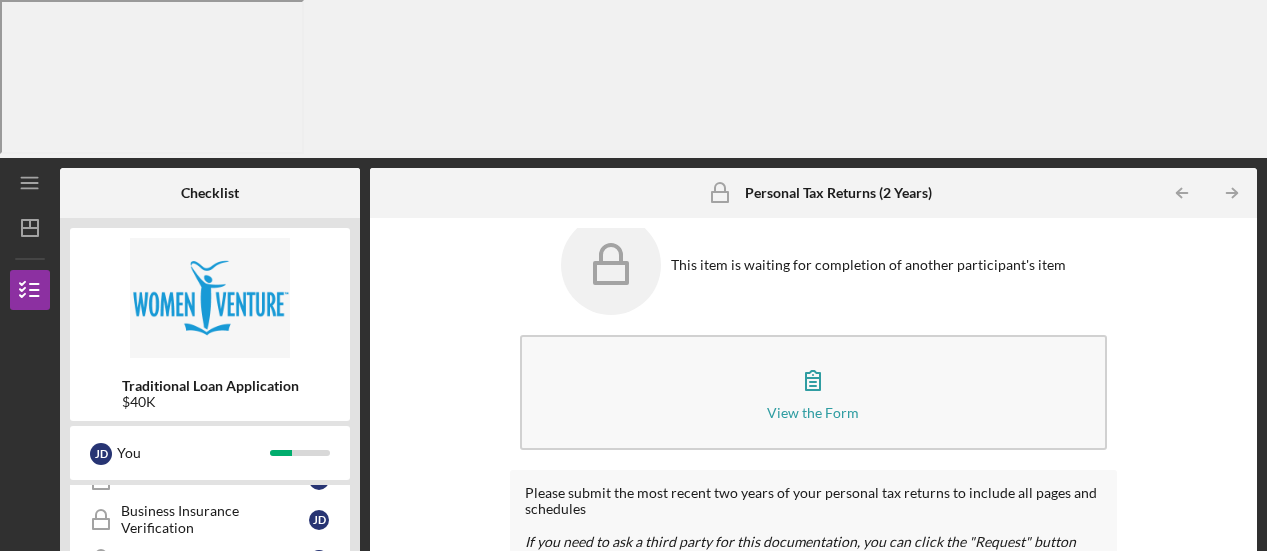 scroll, scrollTop: 978, scrollLeft: 0, axis: vertical 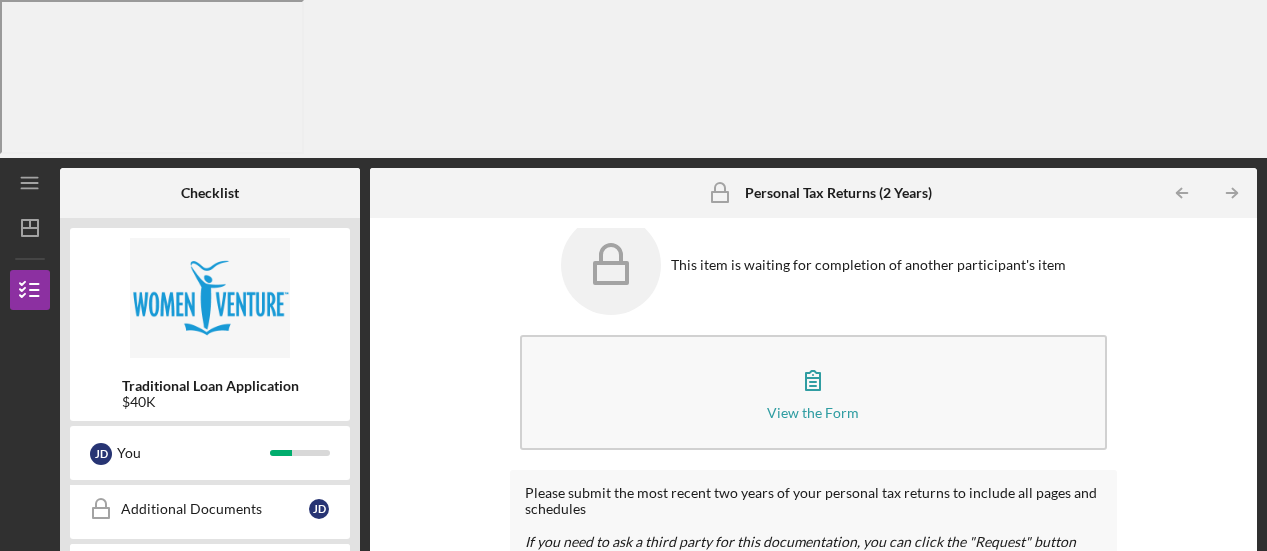 click on "WomenVenture Lending Client Satisfaction Survey" at bounding box center [215, 649] 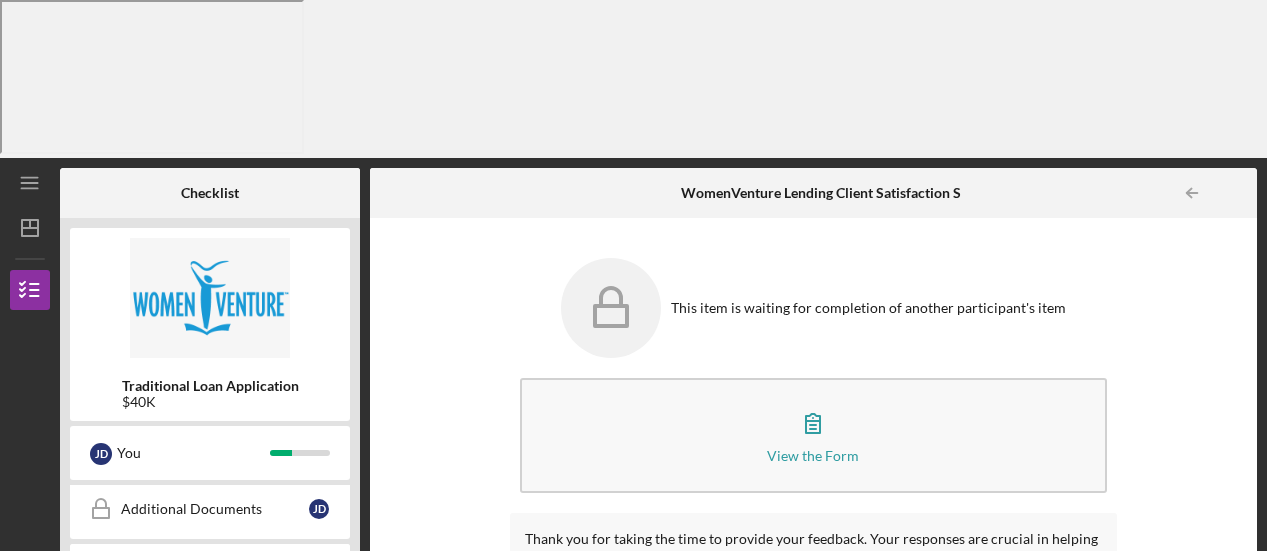click on "Decision" at bounding box center (217, 608) 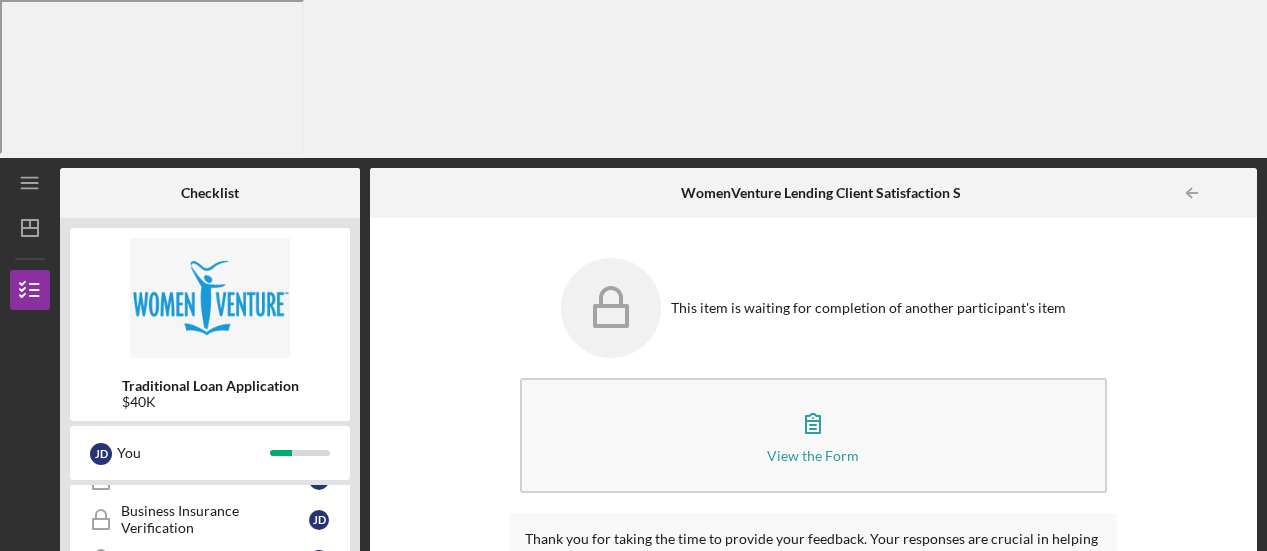 click on "Icon/Expander" 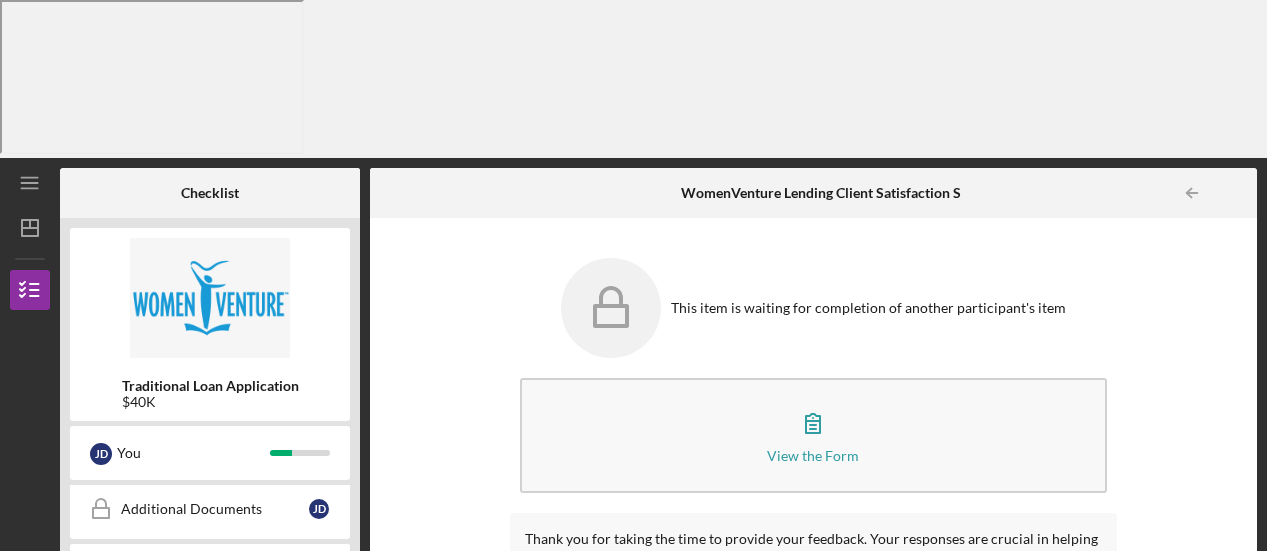 click on "Consultation with Loan Officer Consultation with Loan Officer [PERSON_NAME]" at bounding box center [210, 605] 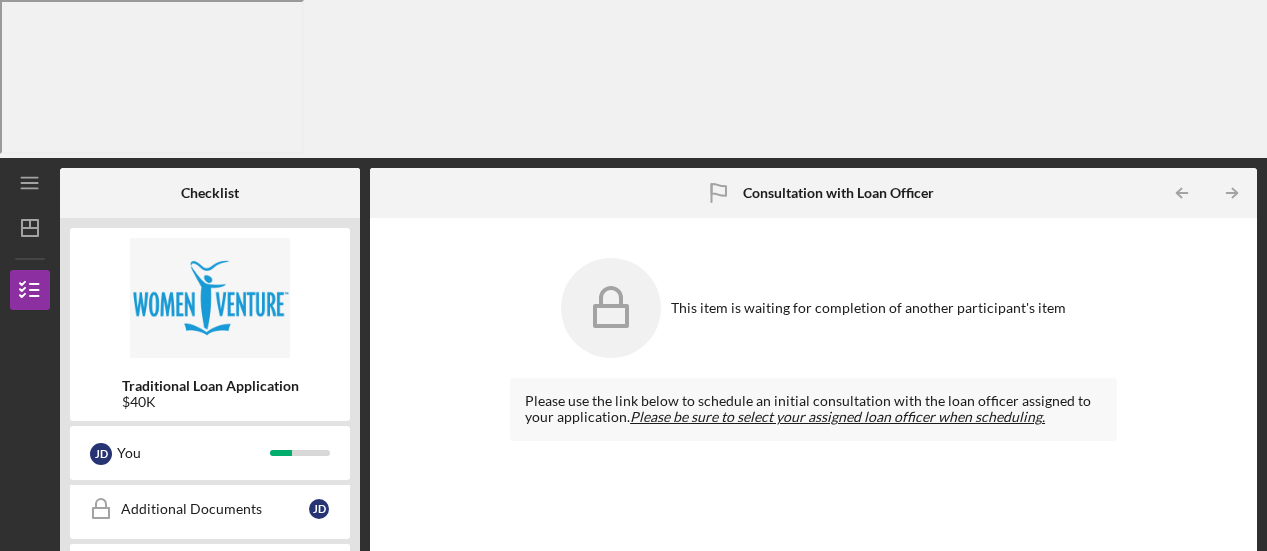 click on "Please be sure to select your assigned loan officer when scheduling." at bounding box center [837, 416] 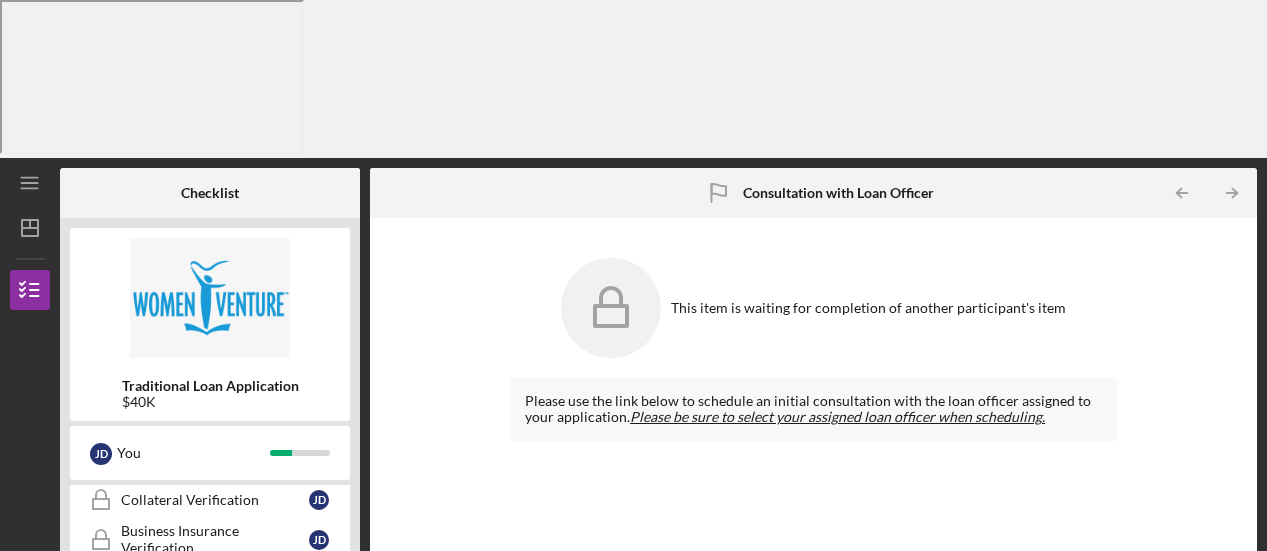 scroll, scrollTop: 904, scrollLeft: 0, axis: vertical 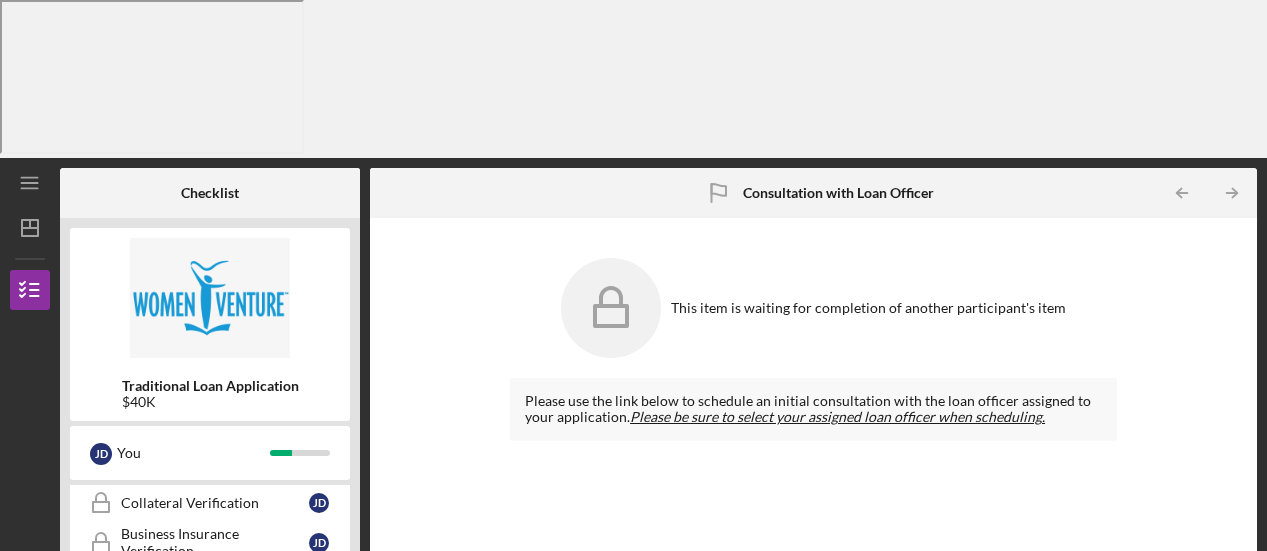 click on "Additional Documents  Additional Documents  [PERSON_NAME]" at bounding box center (210, 583) 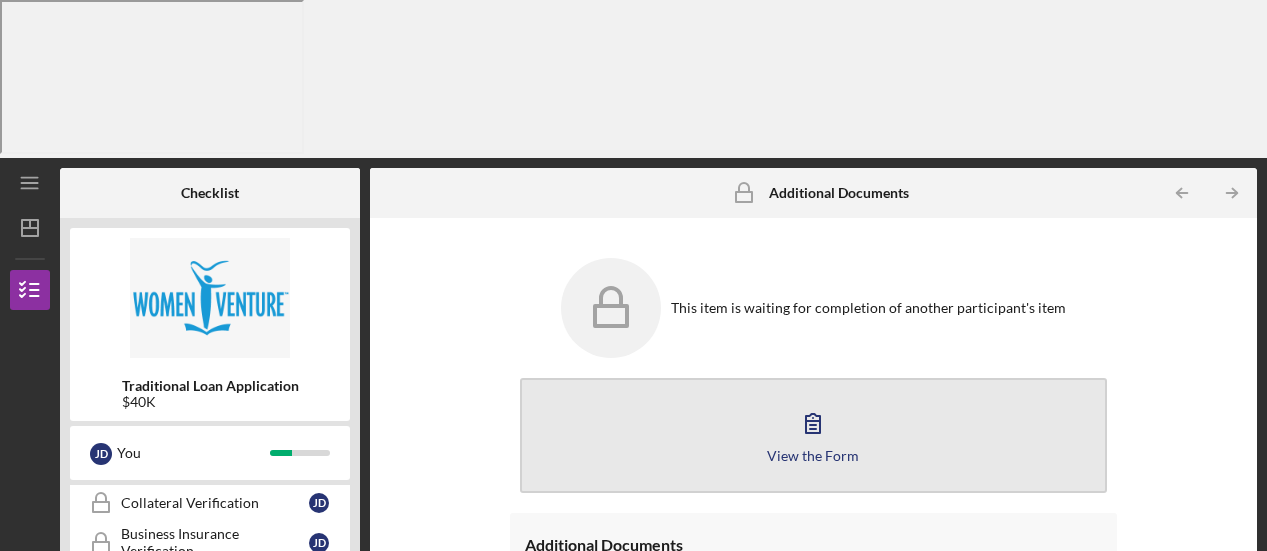 click on "View the Form" at bounding box center (813, 455) 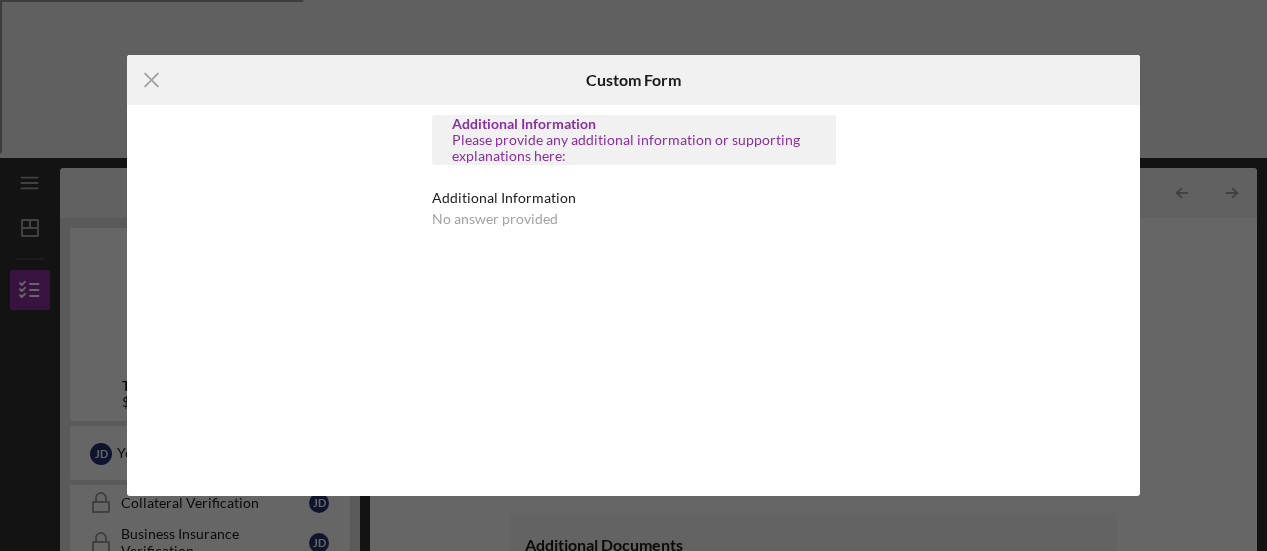 click on "No answer provided" at bounding box center [495, 219] 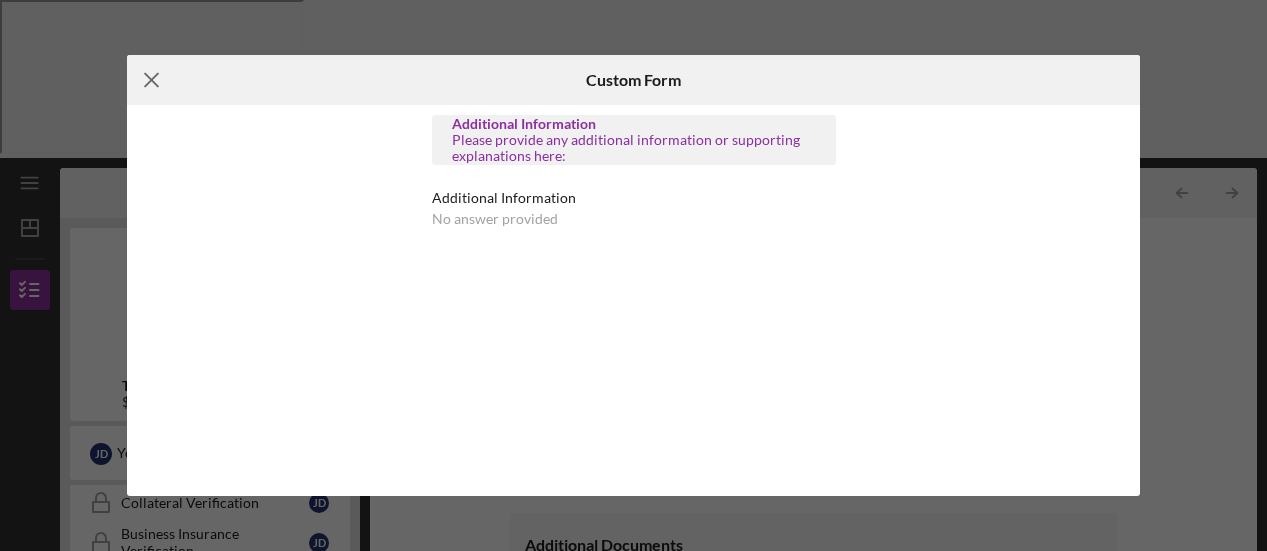 click on "Icon/Menu Close" 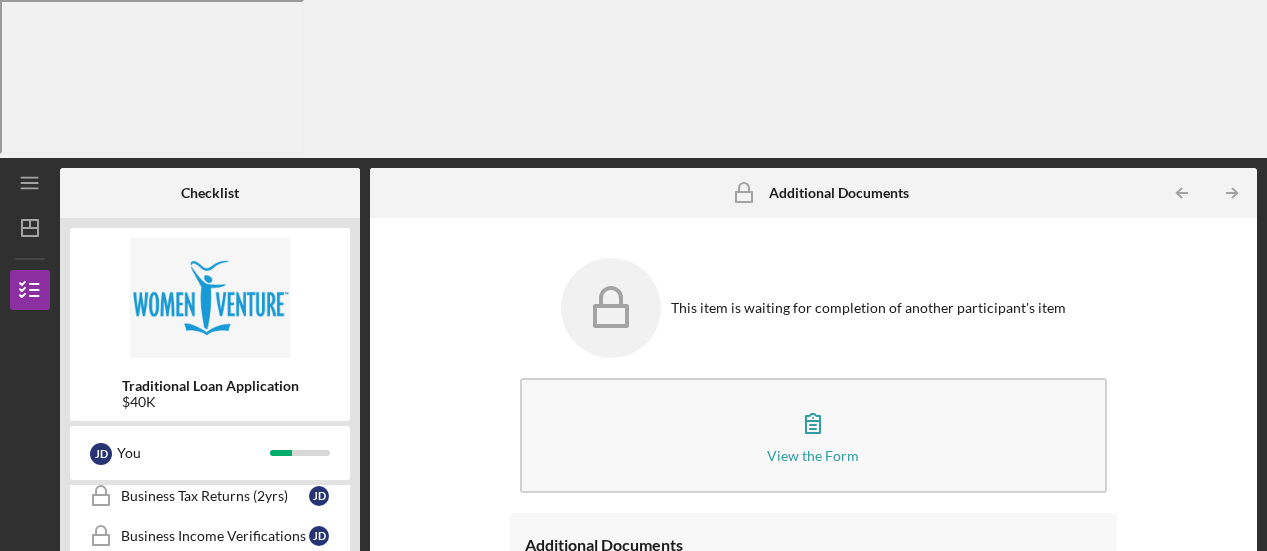 scroll, scrollTop: 500, scrollLeft: 0, axis: vertical 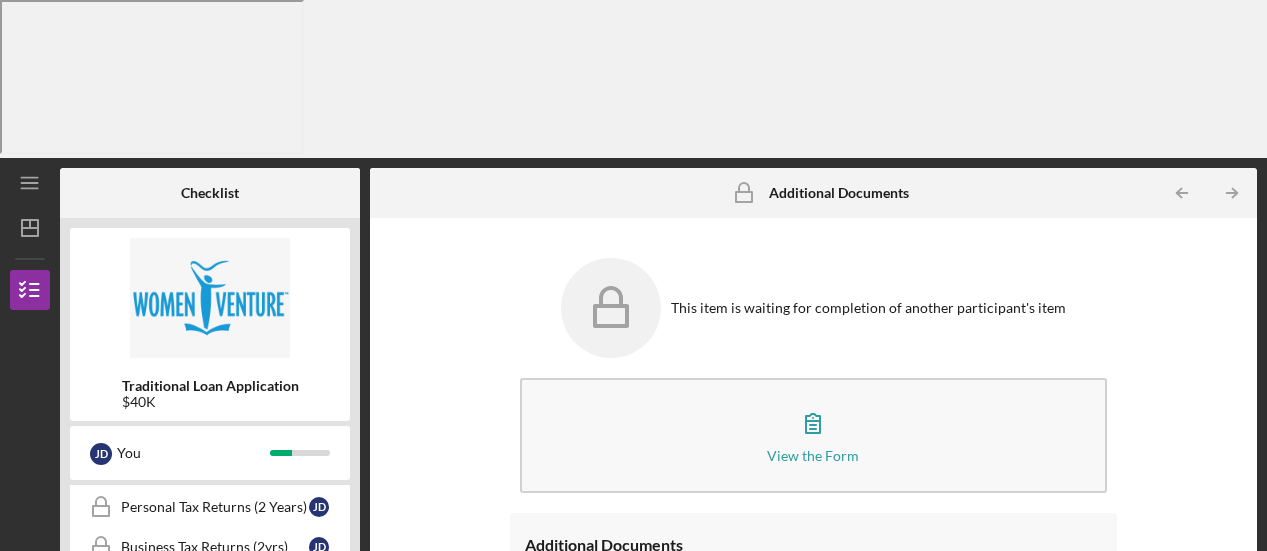 click on "$40K" at bounding box center [210, 402] 